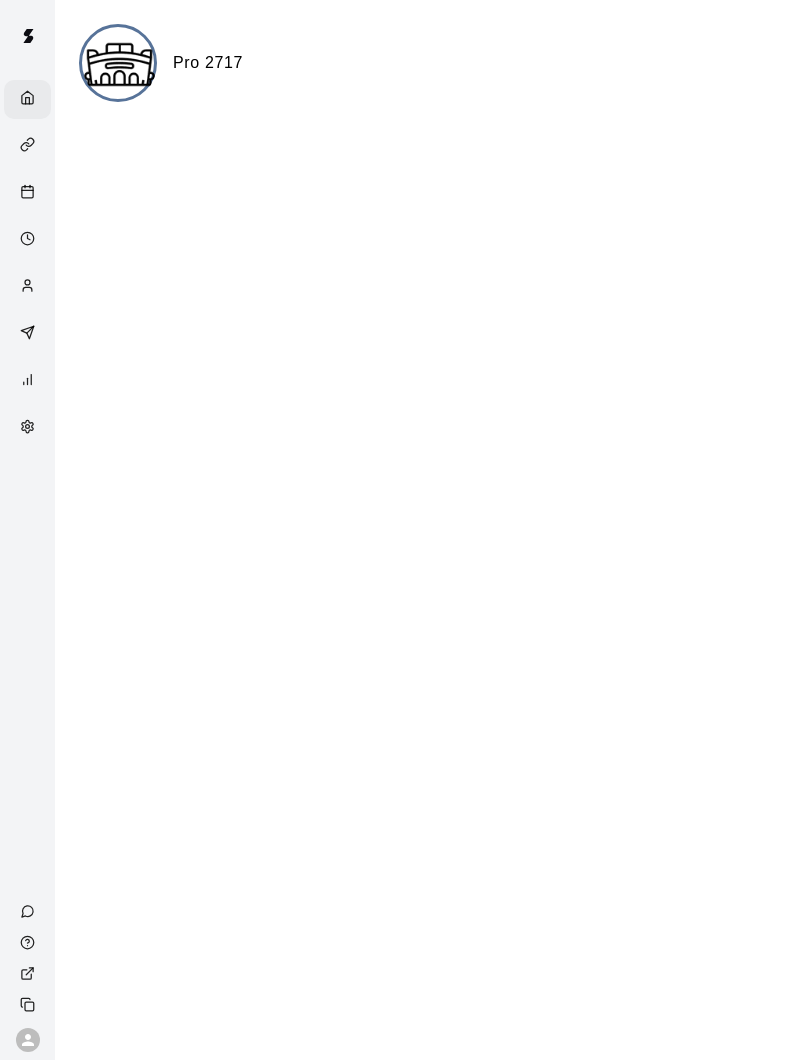 scroll, scrollTop: 0, scrollLeft: 0, axis: both 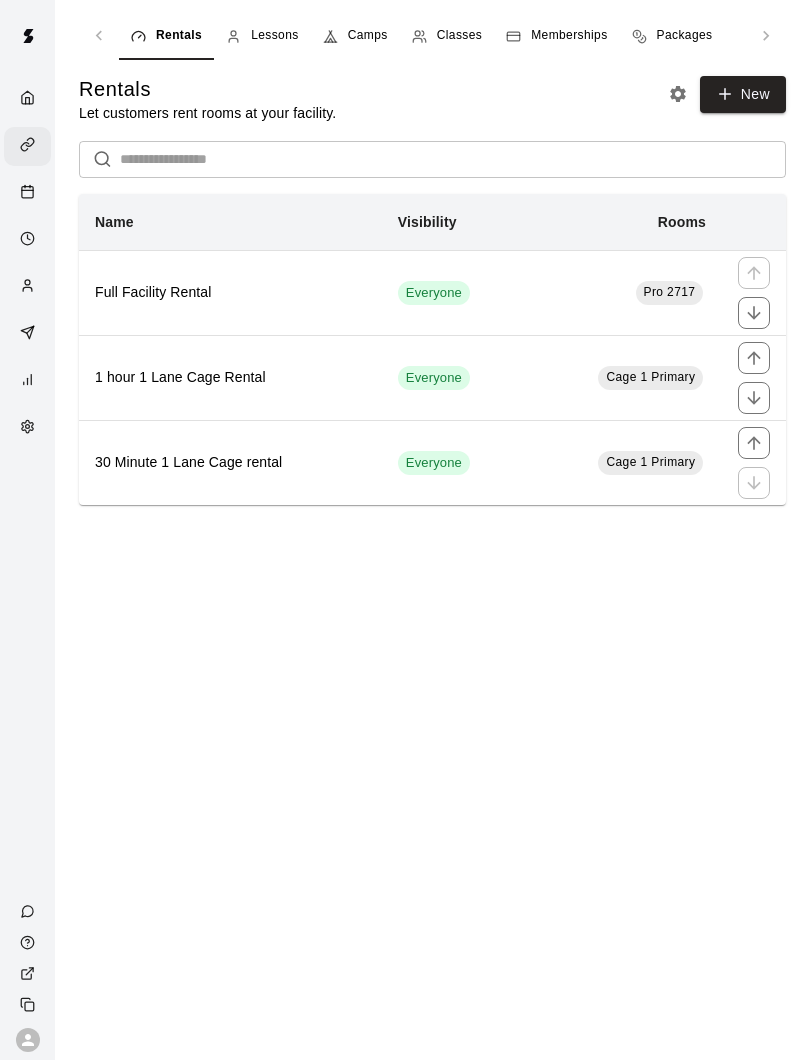 click 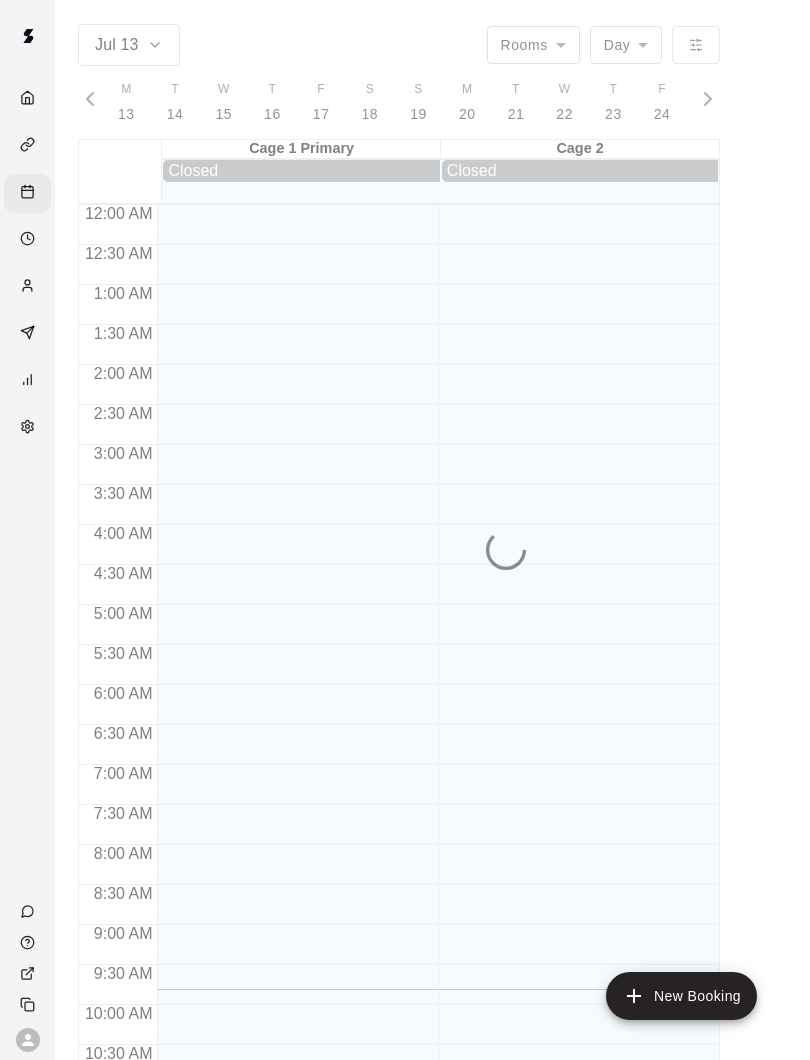 scroll, scrollTop: 0, scrollLeft: 8233, axis: horizontal 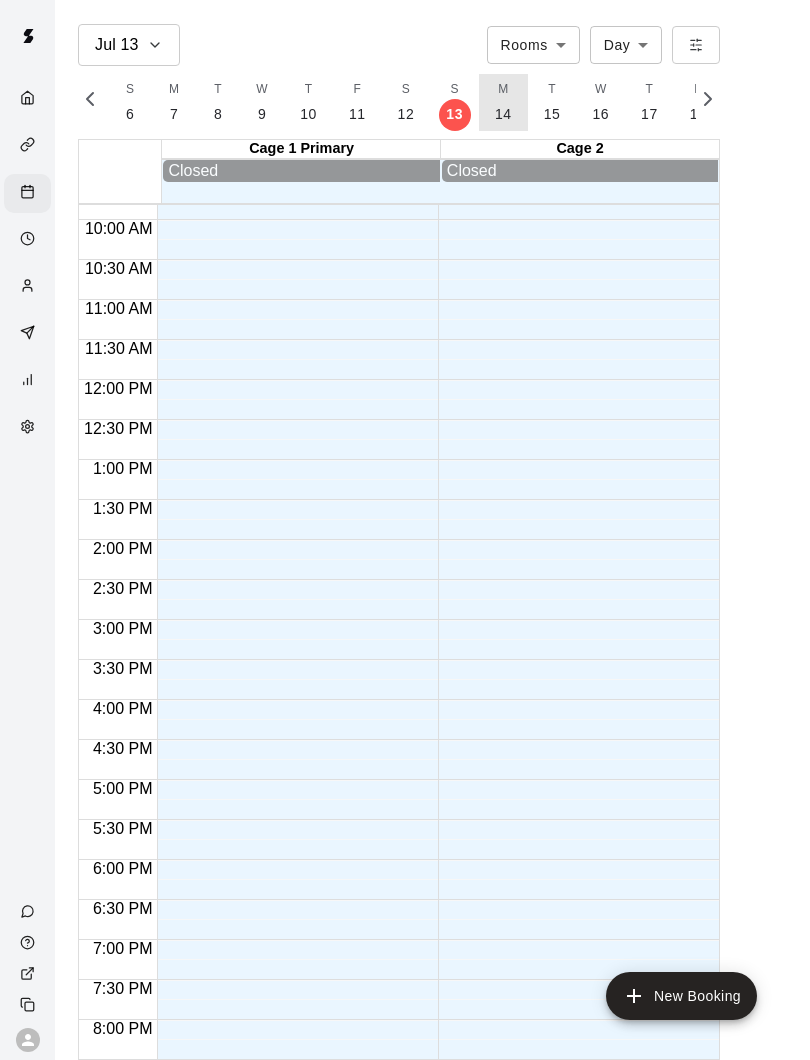 click on "14" at bounding box center [503, 114] 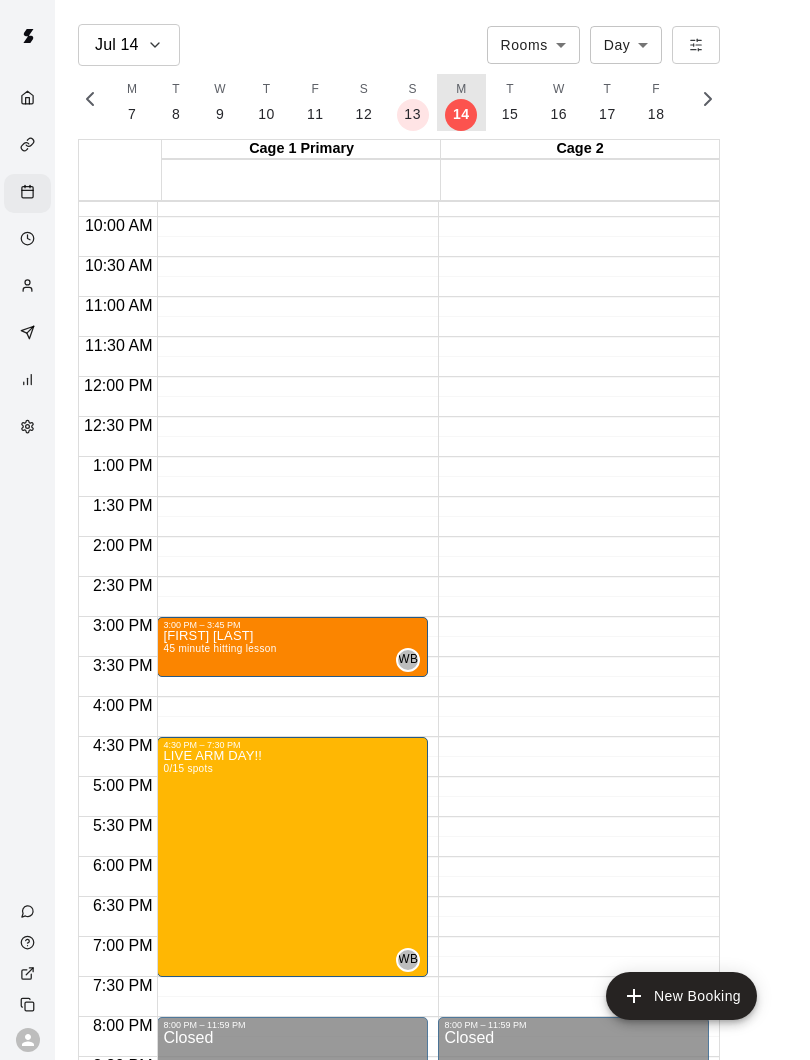 scroll, scrollTop: 0, scrollLeft: 8280, axis: horizontal 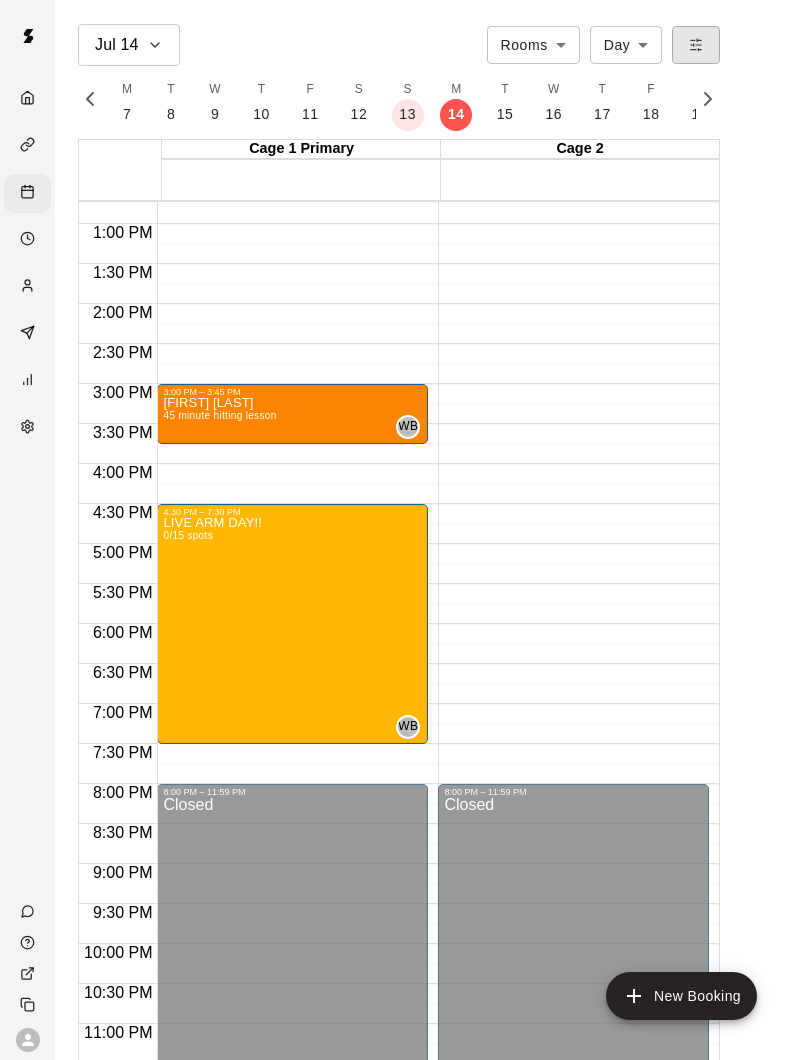 click 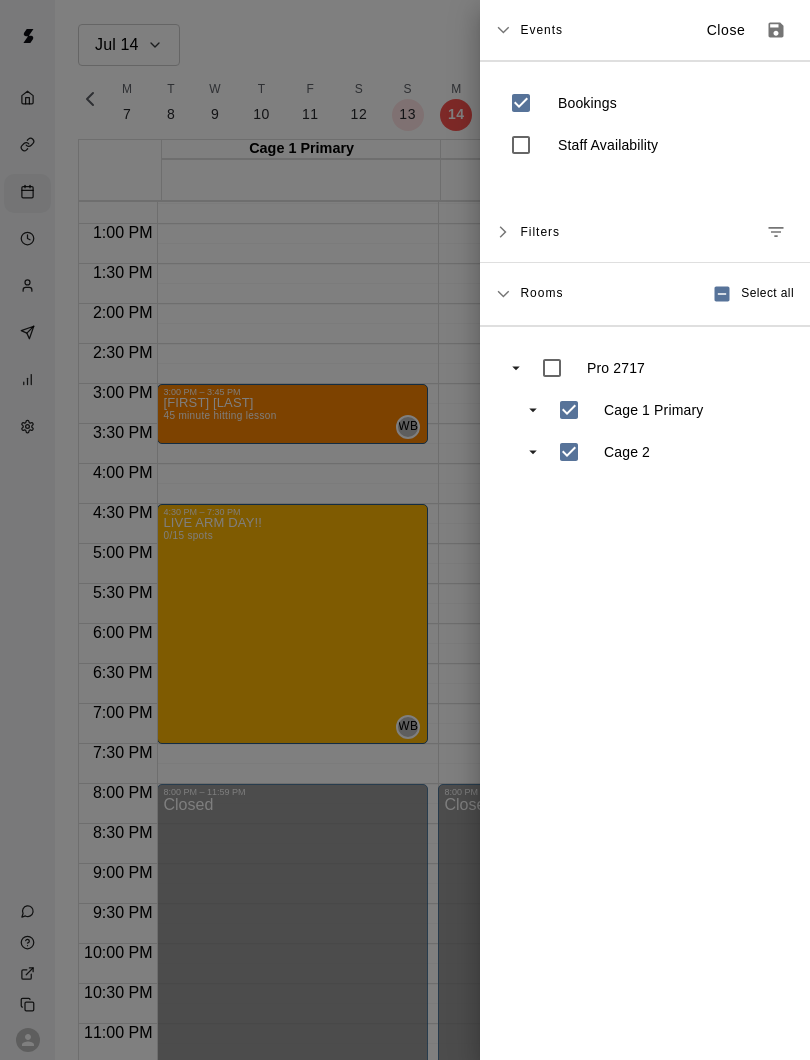 click on "Close" at bounding box center [726, 30] 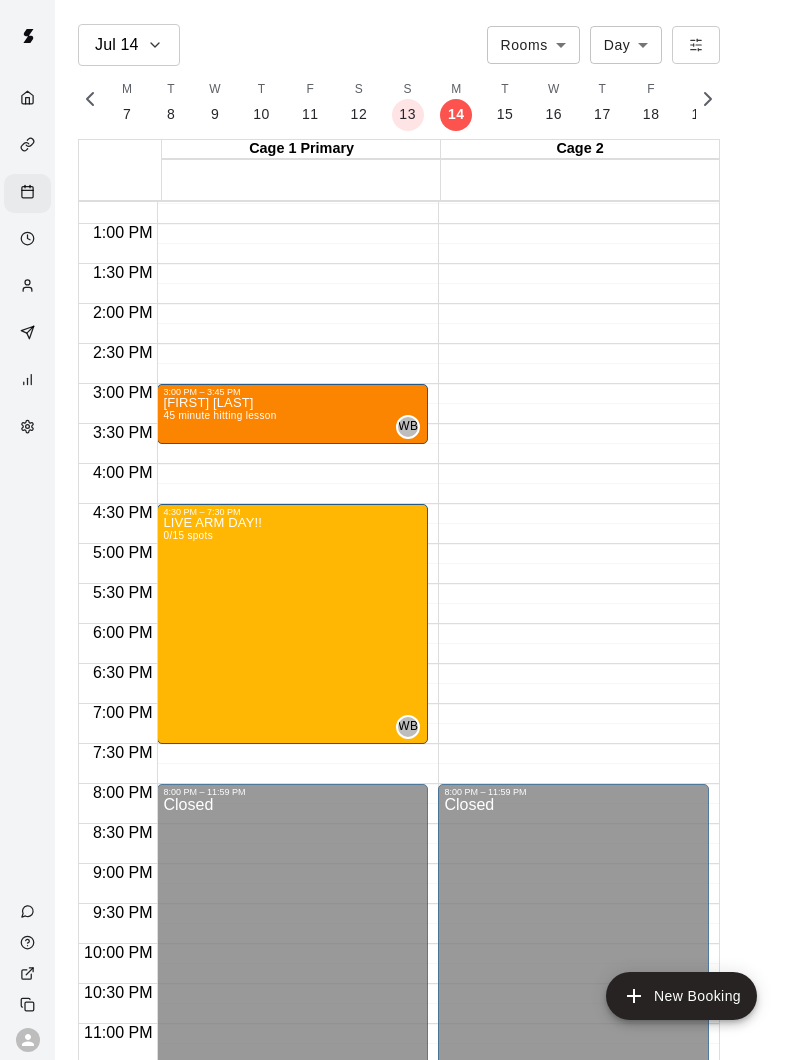 click on "Jul 14 Rooms ***** Day *** M 13 T 14 W 15 T 16 F 17 S 18 S 19 M 20 T 21 W 22 T 23 F 24 S 25 S 26 M 27 T 28 W 29 T 30 F 31 S 1 S 2 M 3 T 4 W 5 T 6 F 7 S 8 S 9 M 10 T 11 W 12 T 13 F 14 S 15 S 16 M 17 T 18 W 19 T 20 F 21 S 22 S 23 M 24 T 25 W 26 T 27 F 28 S 29 S 30 M 31 T 1 W 2 T 3 F 4 S 5 S 6 M 7 T 8 W 9 T 10 F 11 S 12 S 13 M 14 T 15 W 16 T 17 F 18 S 19 S 20 M 21 T 22 W 23 T 24 F 25 S 26 S 27 M 28 T 29 W 30 T 31 F 1 S 2 S 3 M 4 T 5 W 6 T 7 F 8 S 9 S 10 M" at bounding box center [405, 546] 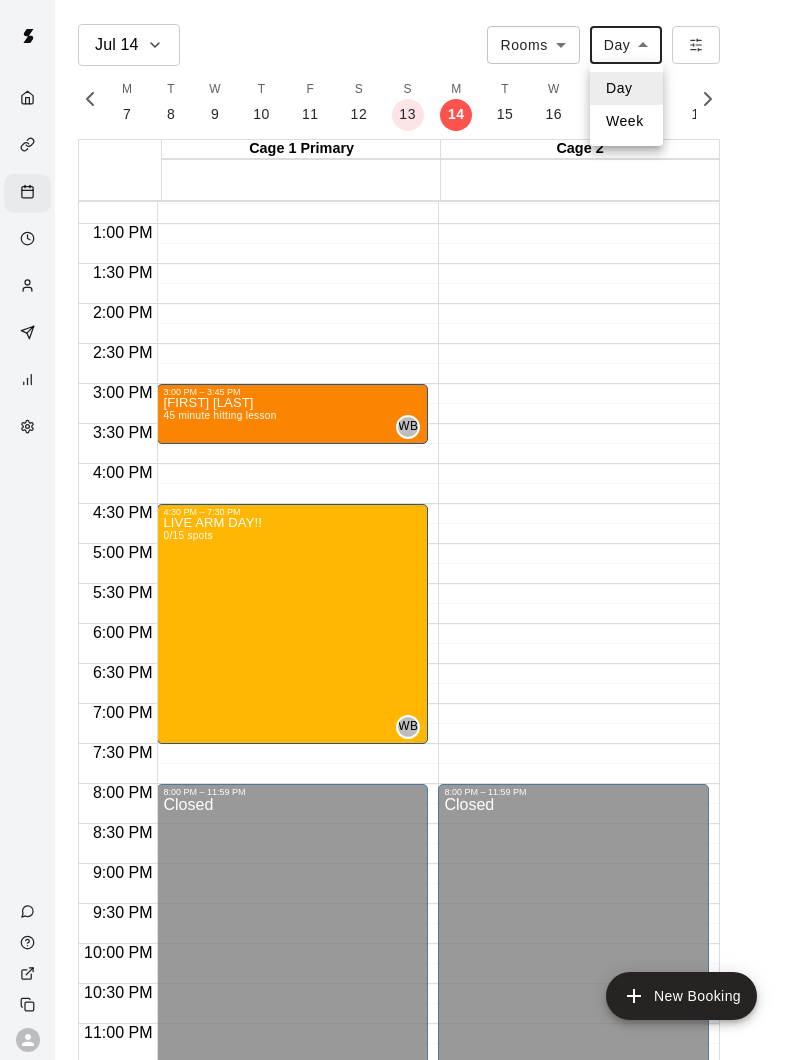 click on "Week" at bounding box center [626, 121] 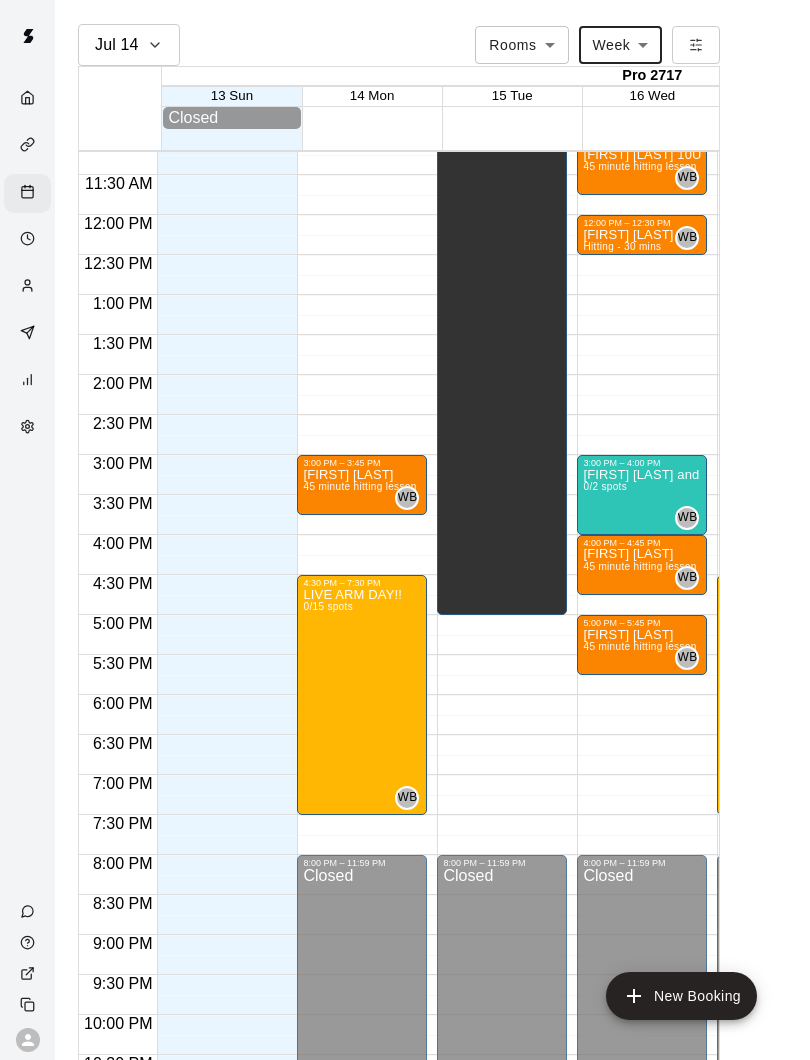 scroll, scrollTop: 897, scrollLeft: 1, axis: both 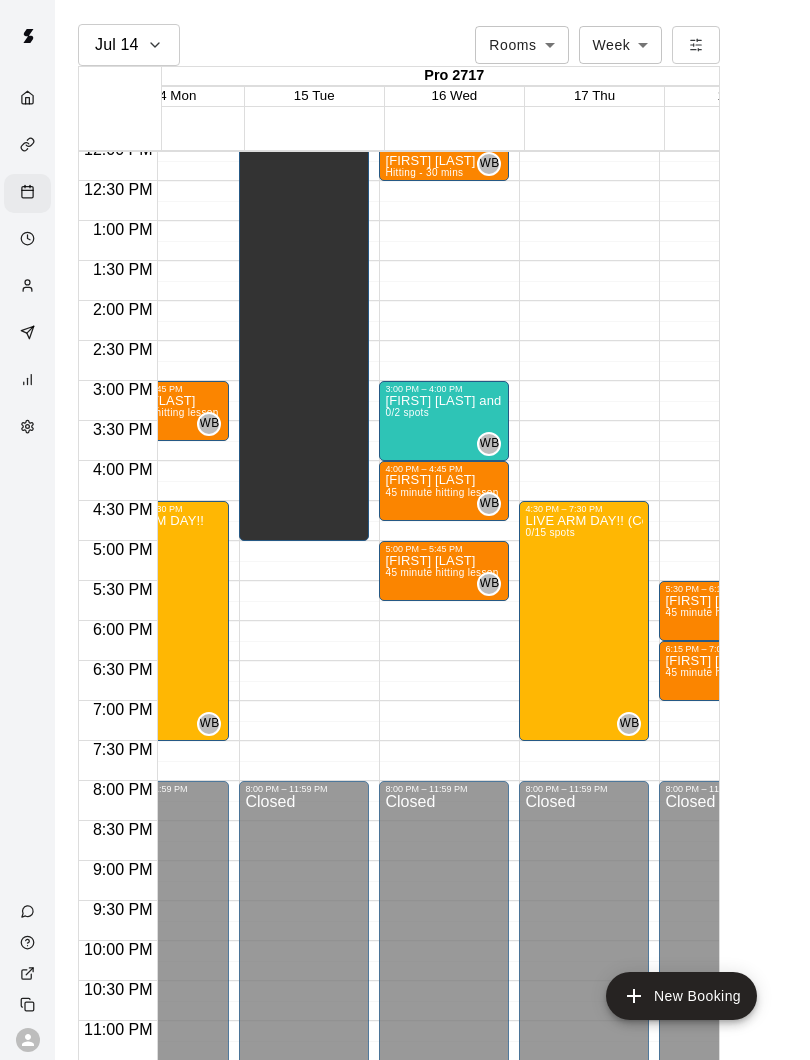 click at bounding box center [32, 99] 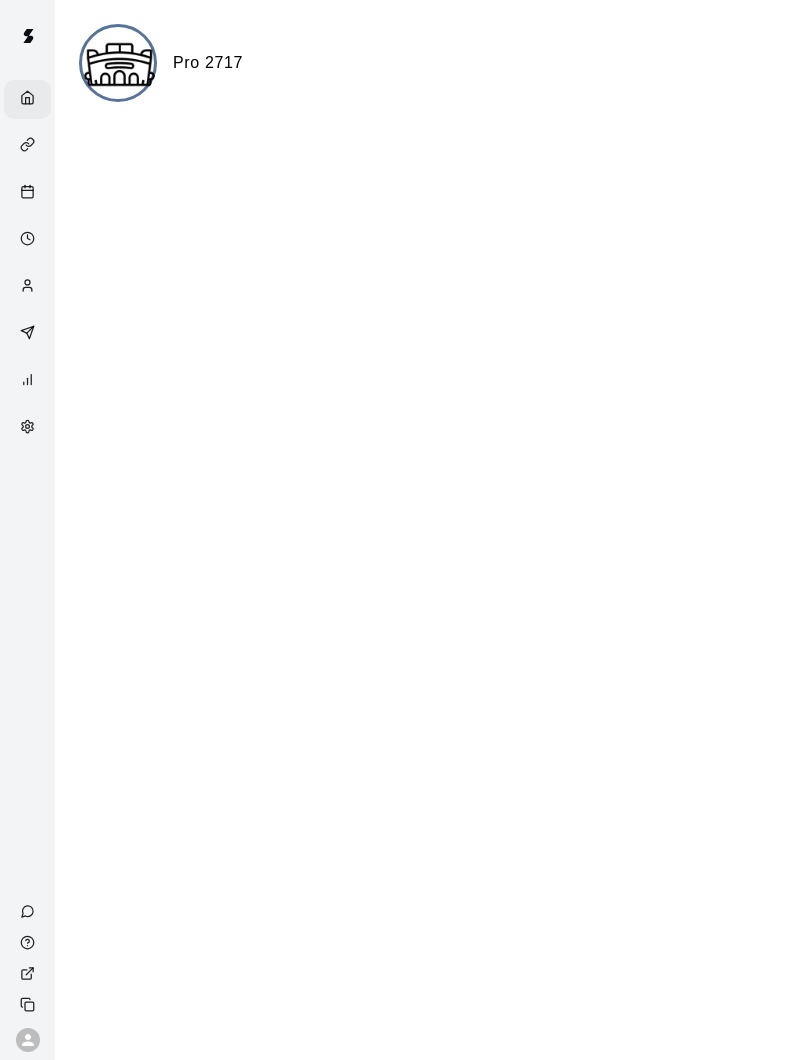 click at bounding box center (27, 146) 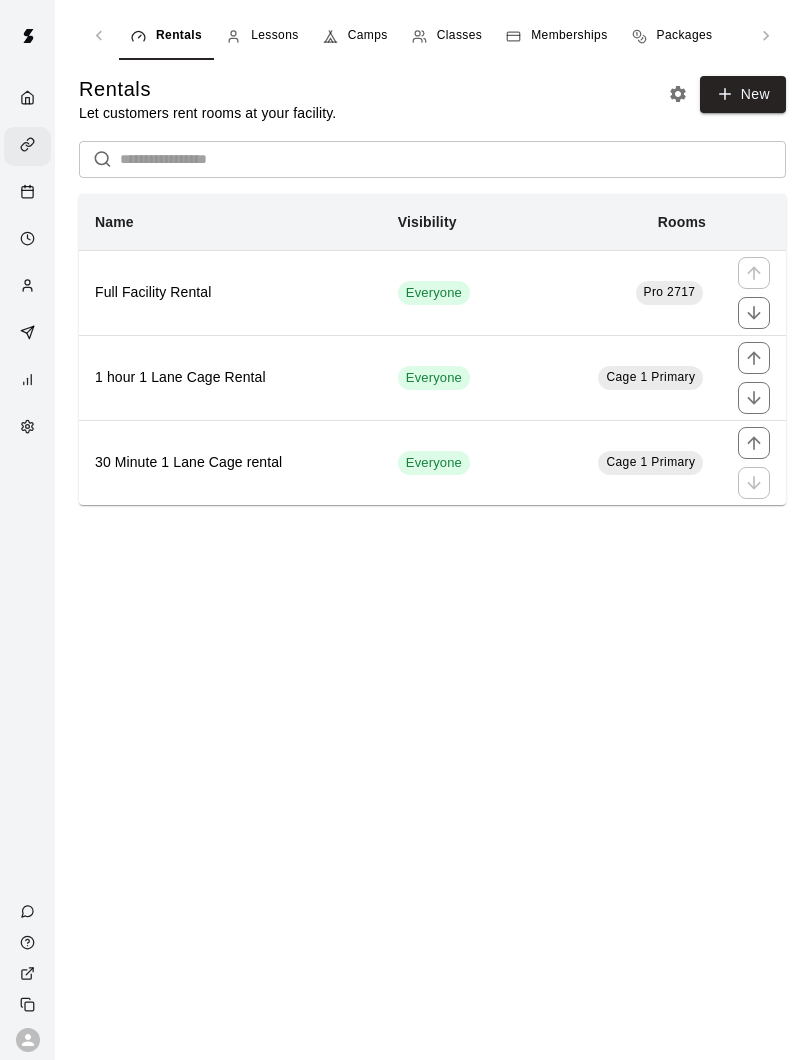 click 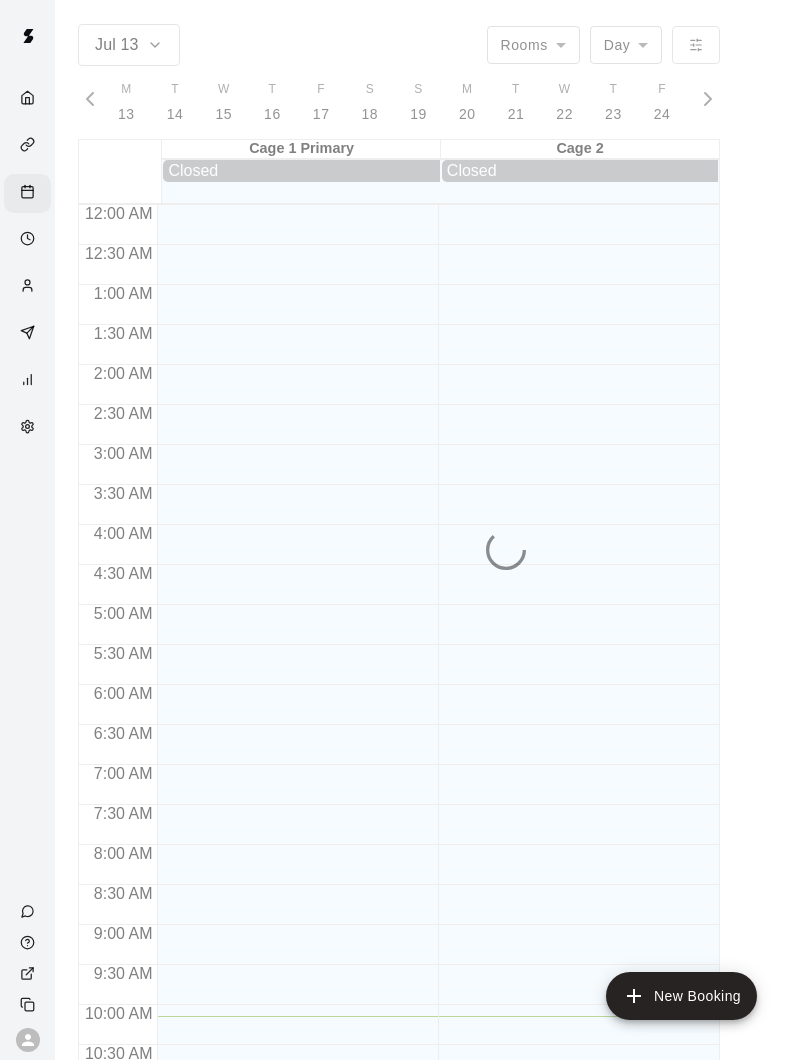 scroll, scrollTop: 0, scrollLeft: 8233, axis: horizontal 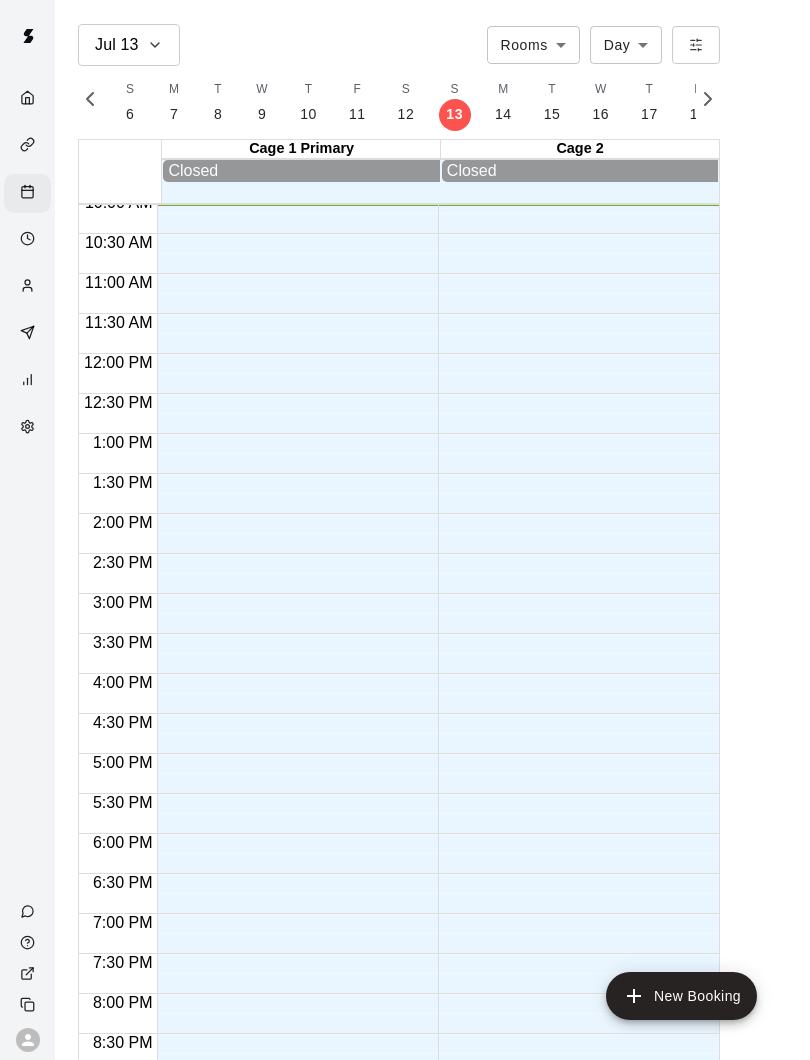 click 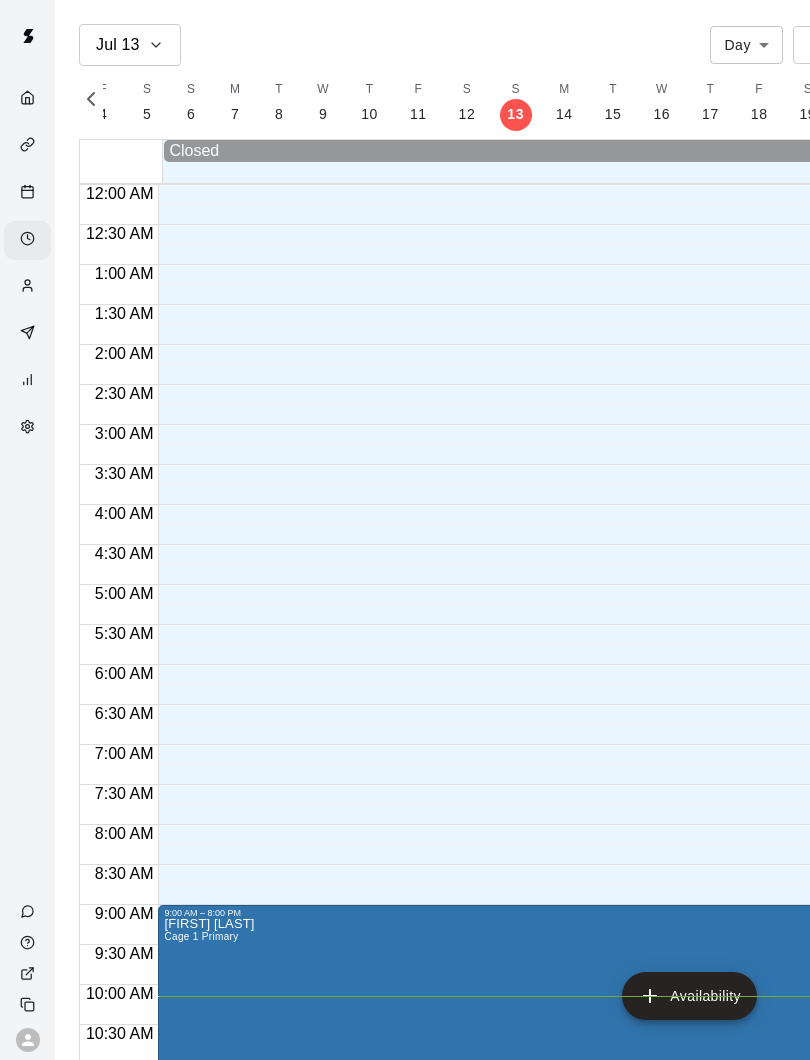 scroll, scrollTop: 0, scrollLeft: 8173, axis: horizontal 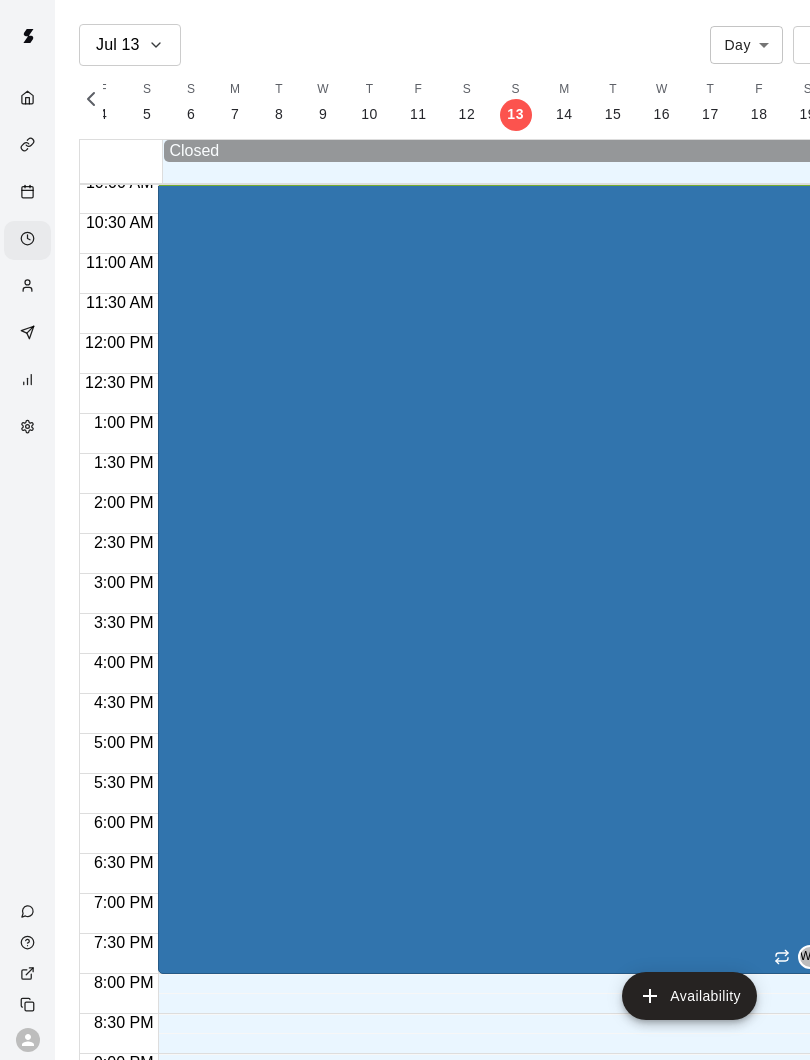 click at bounding box center (27, 287) 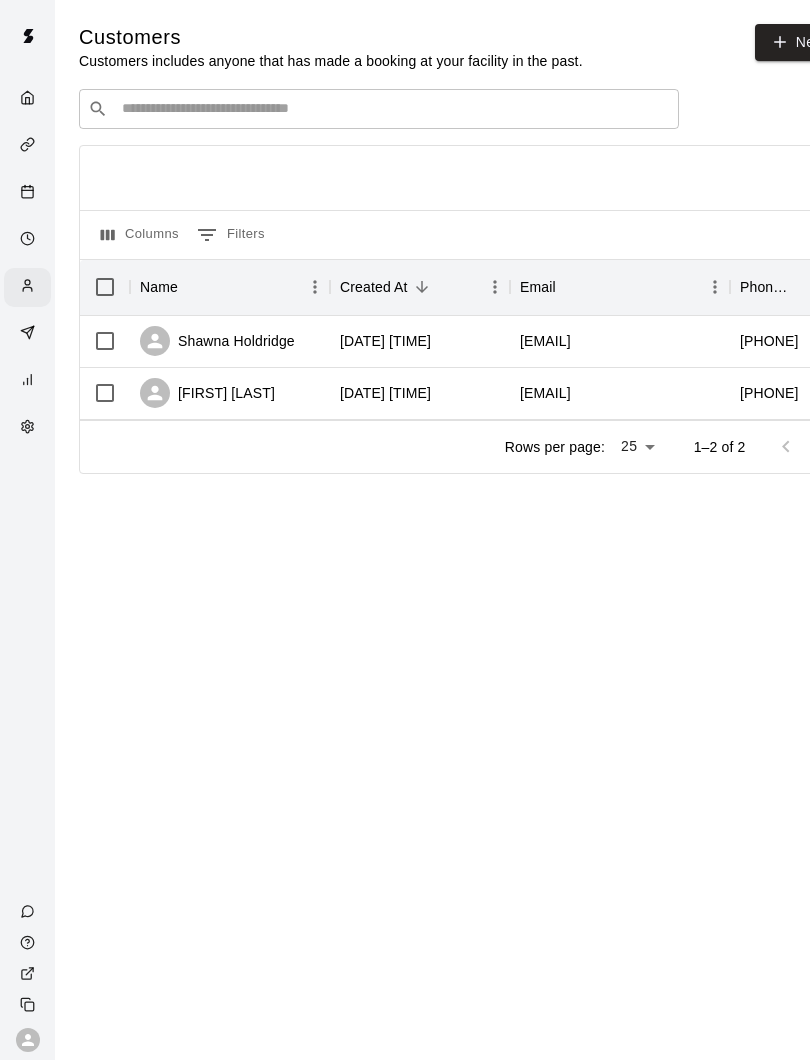 click at bounding box center [27, 240] 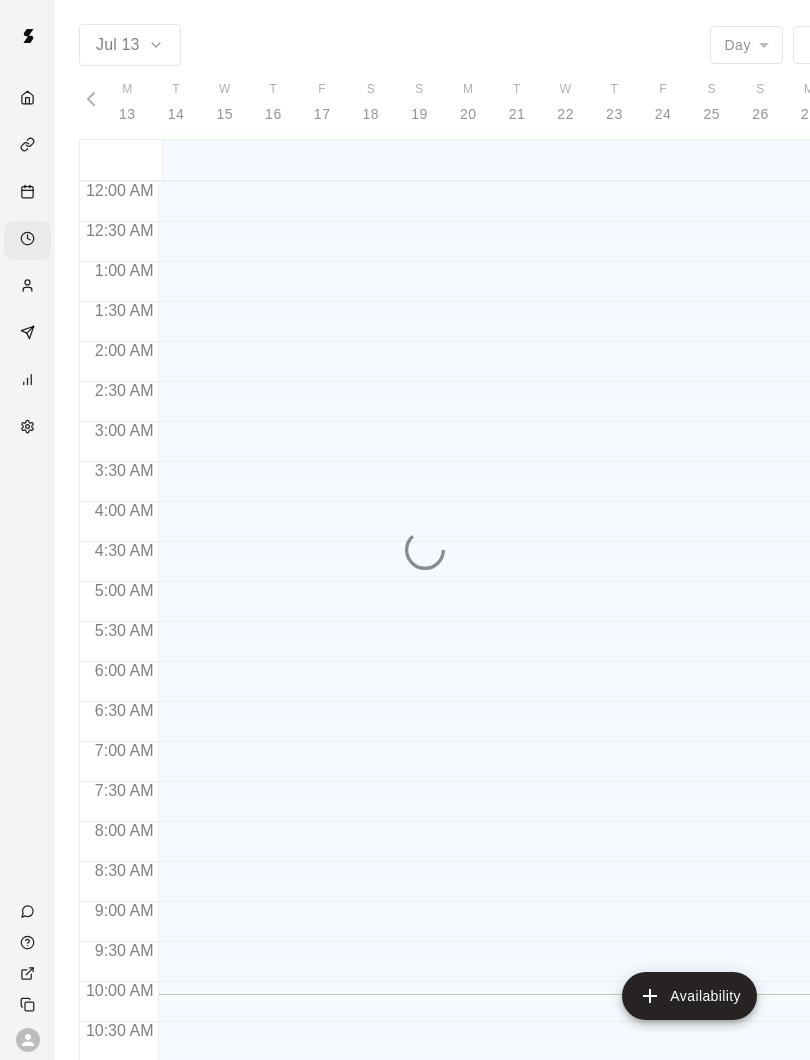 scroll, scrollTop: 0, scrollLeft: 8173, axis: horizontal 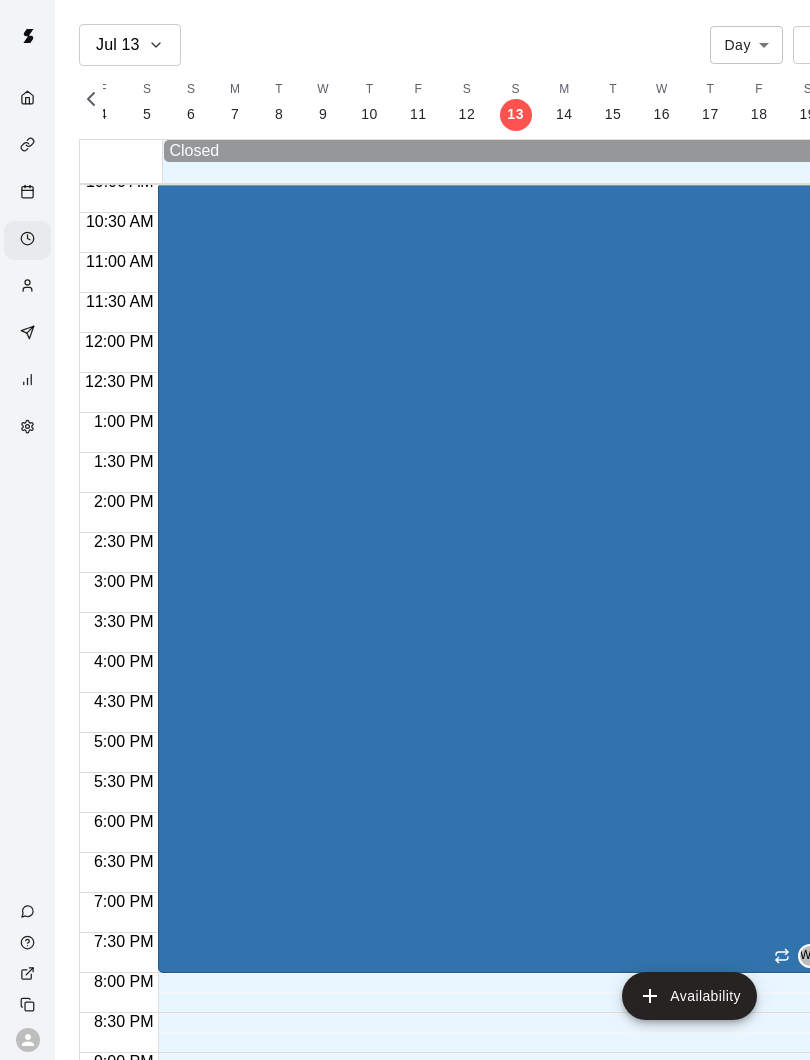 click on "Availability" at bounding box center [689, 996] 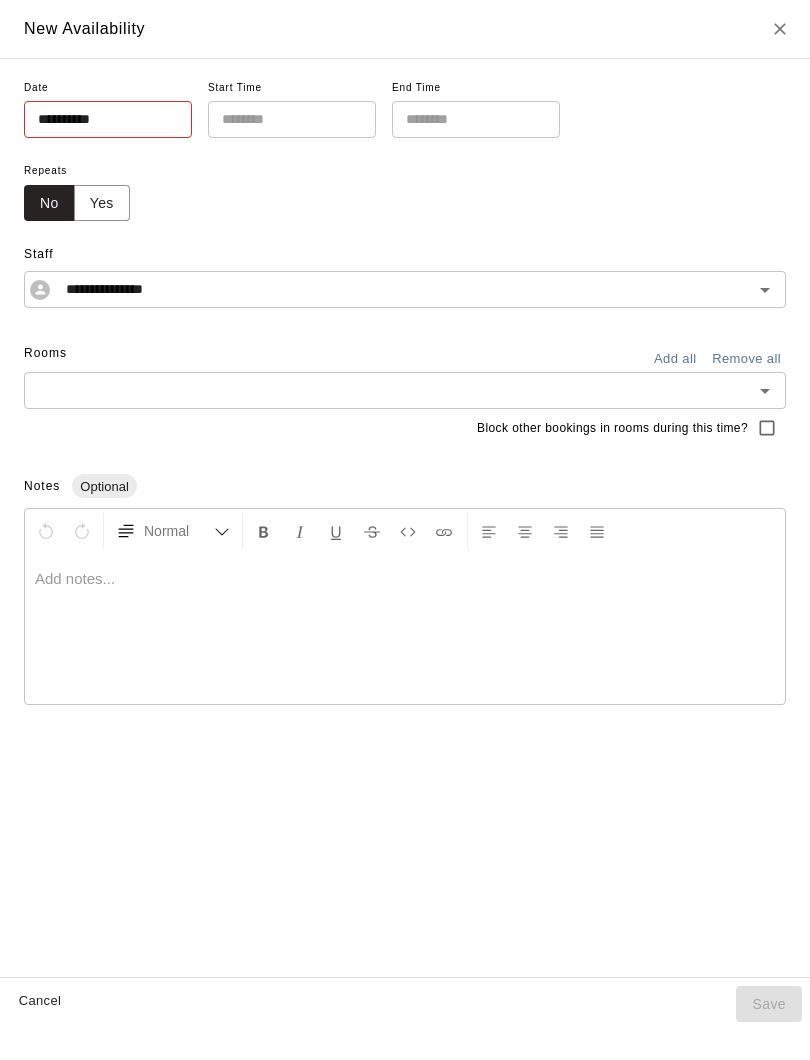 type on "**********" 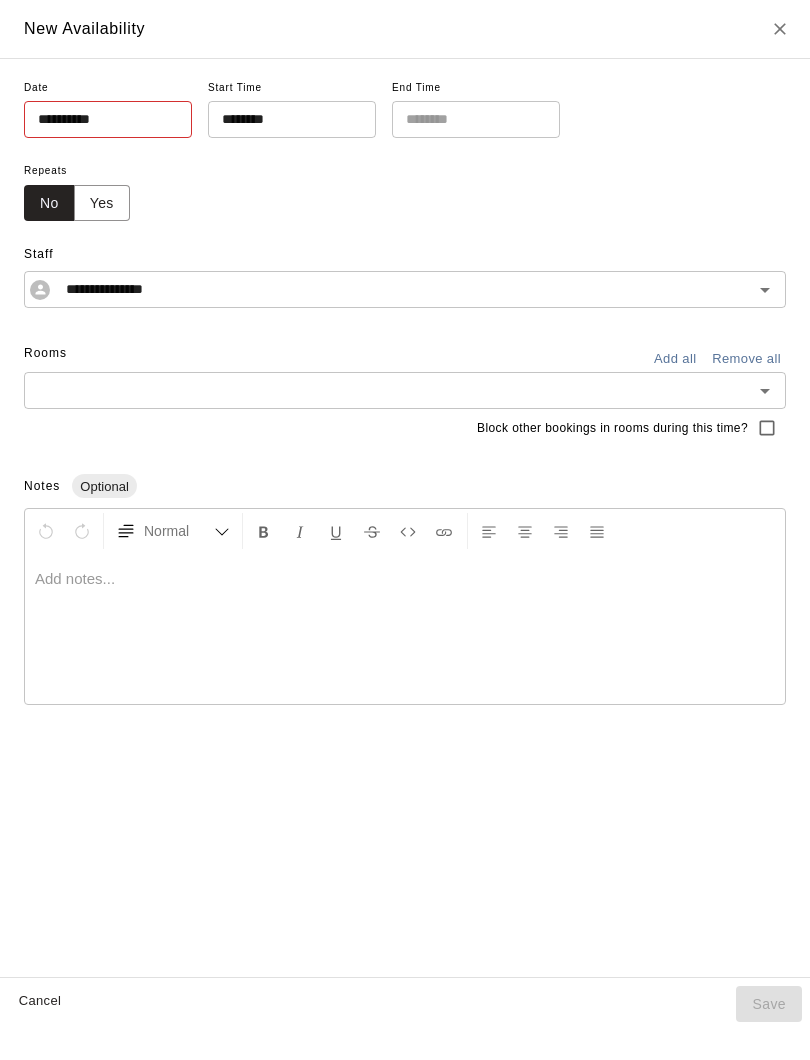 type on "********" 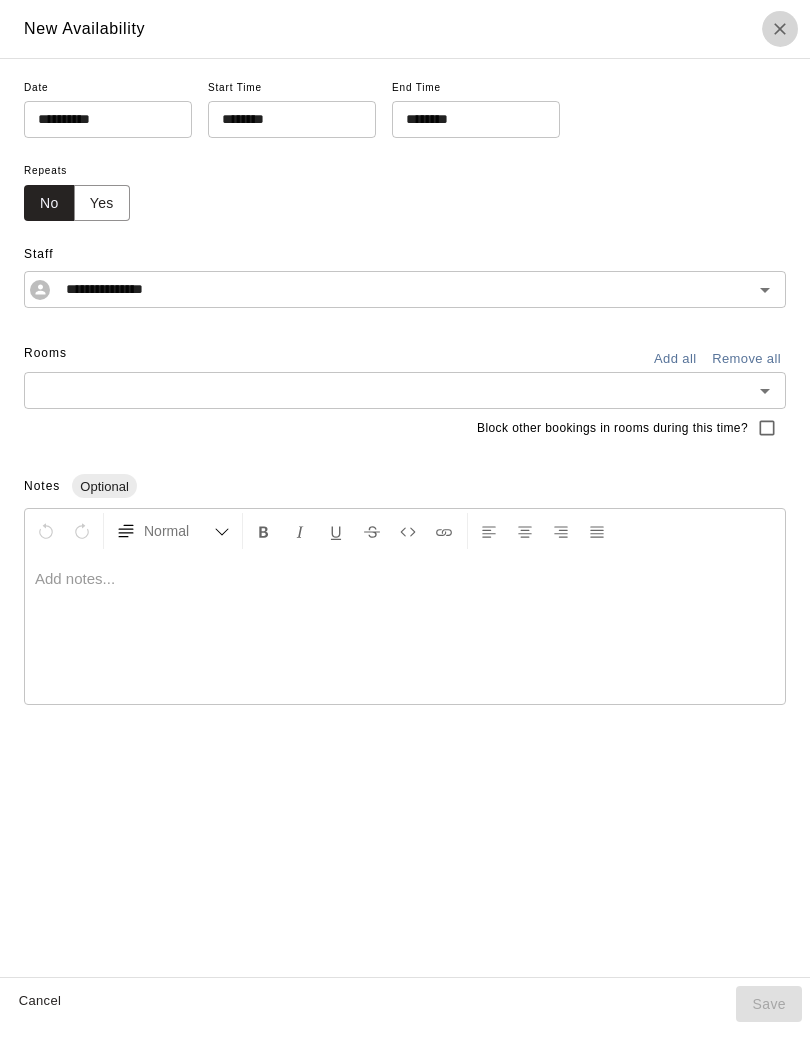 click 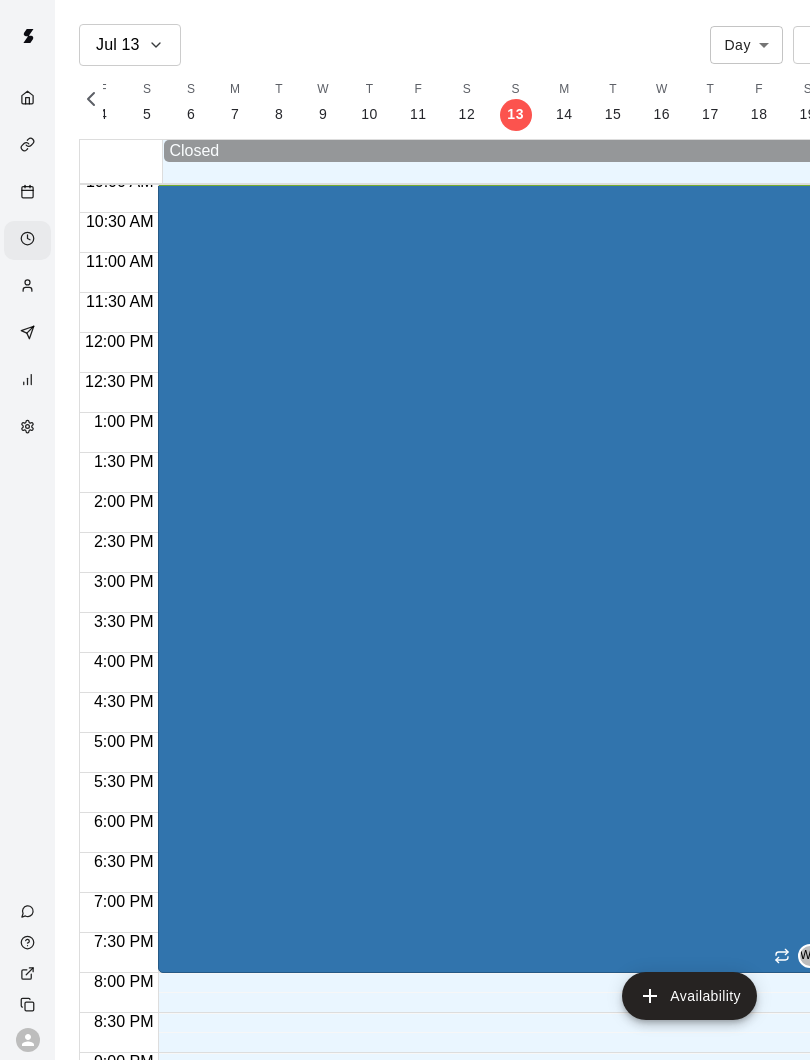 click at bounding box center [32, 334] 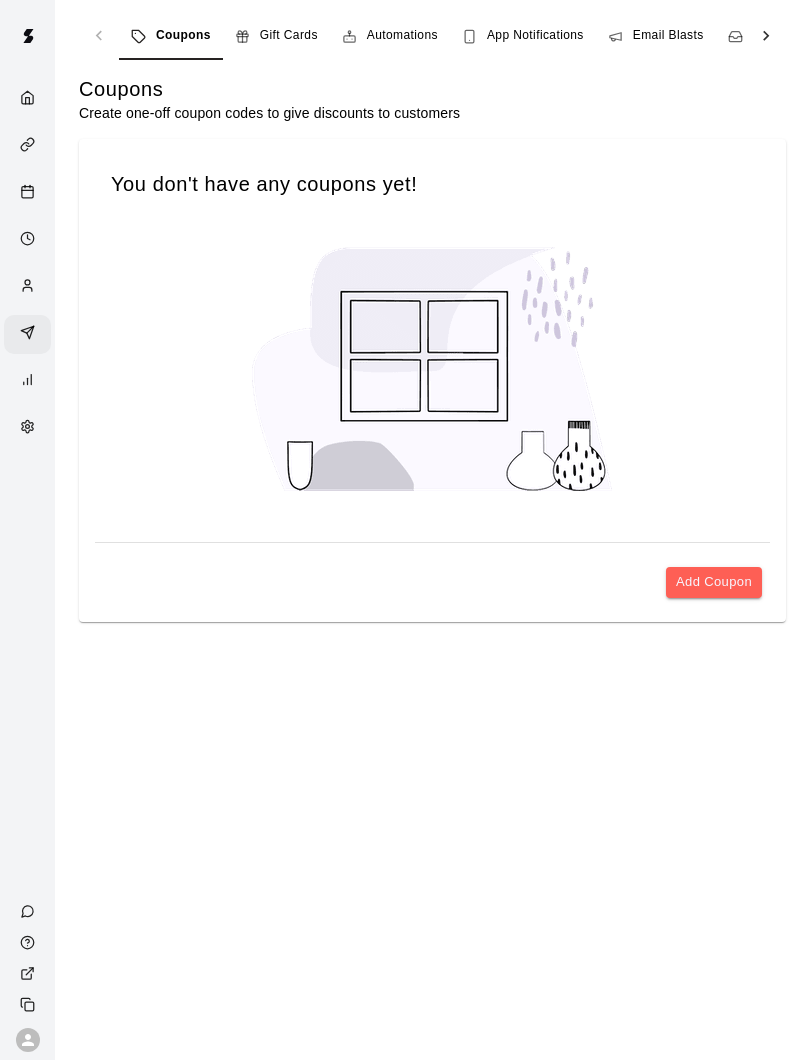 click at bounding box center (27, 381) 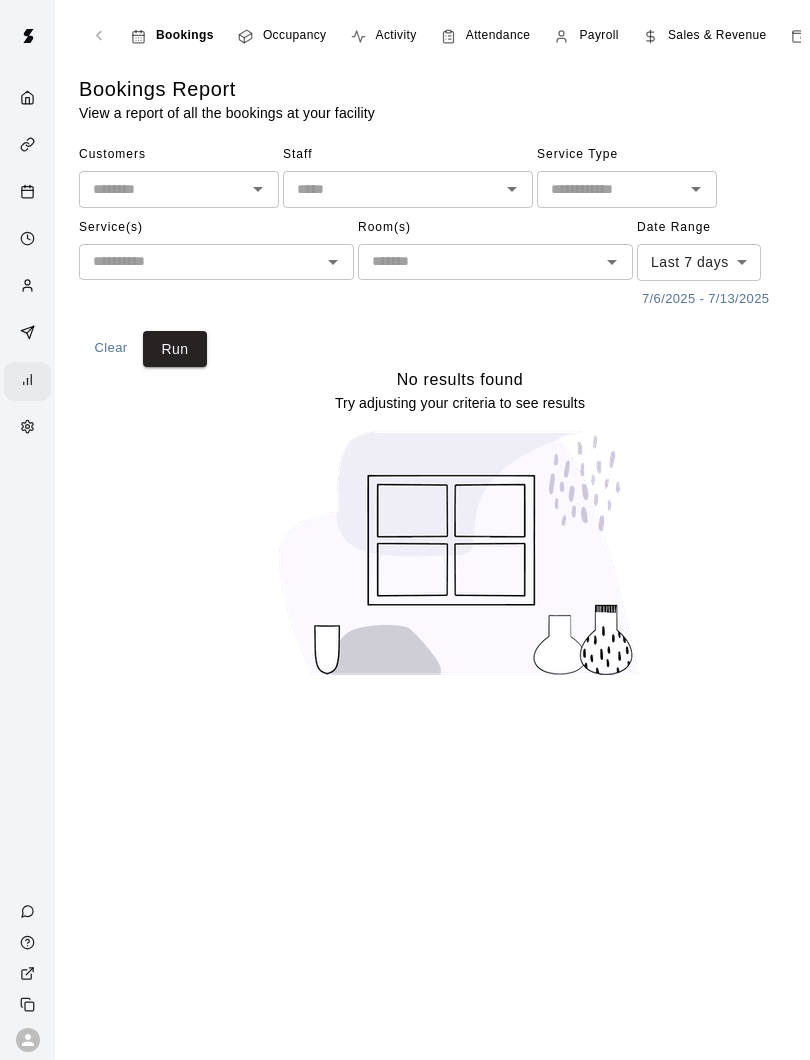 click at bounding box center [32, 428] 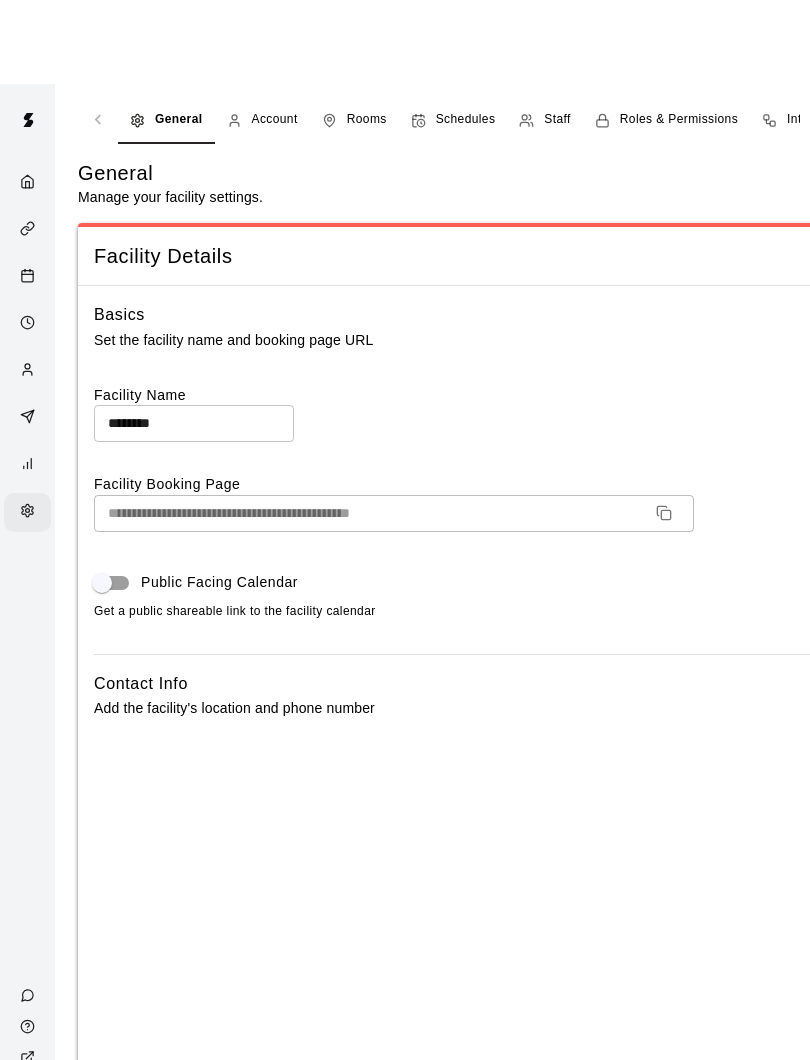 scroll, scrollTop: 0, scrollLeft: 0, axis: both 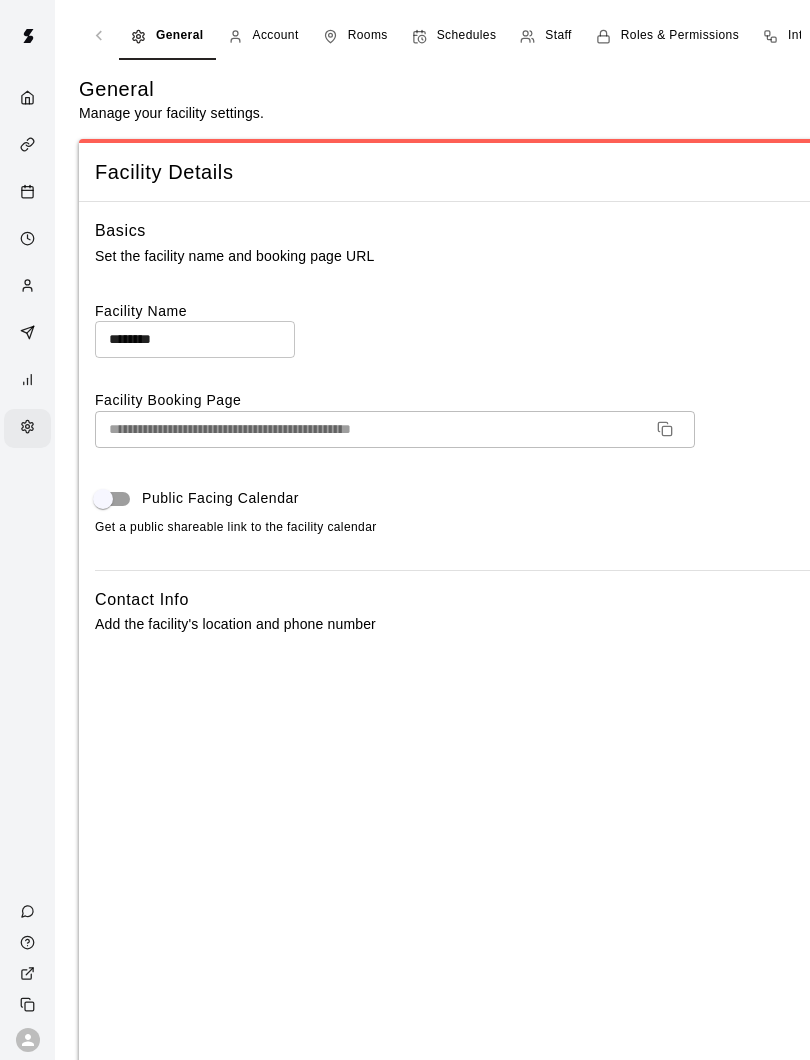 click 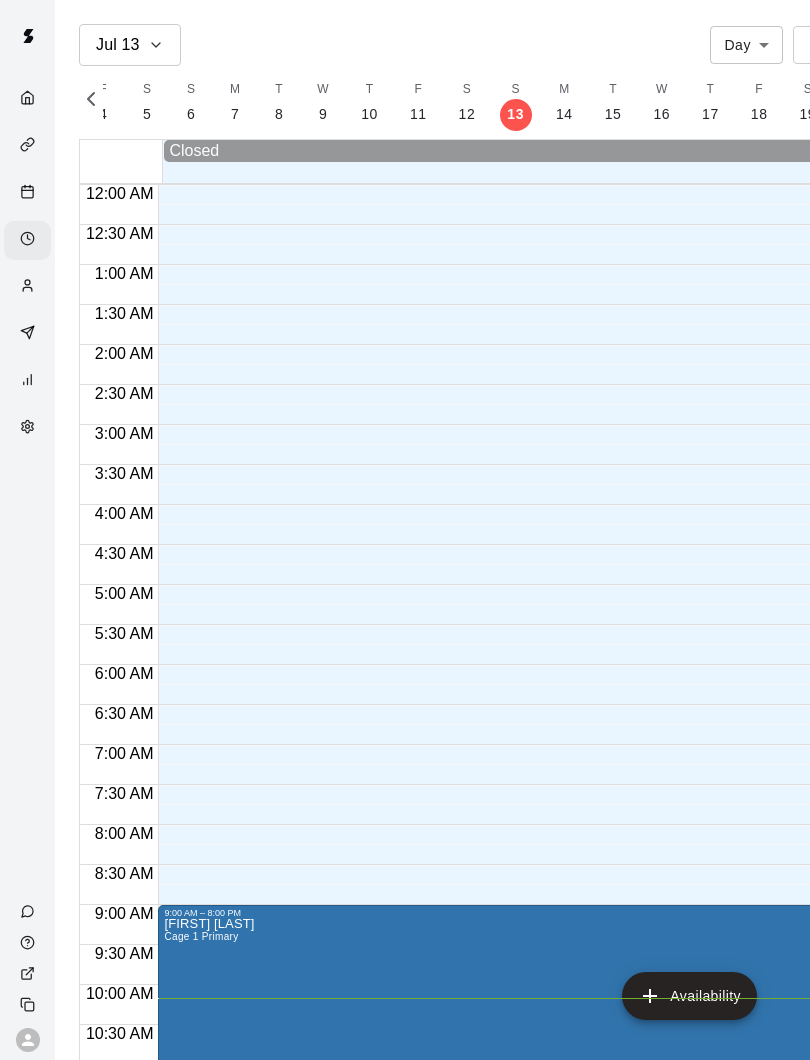 scroll, scrollTop: 0, scrollLeft: 8173, axis: horizontal 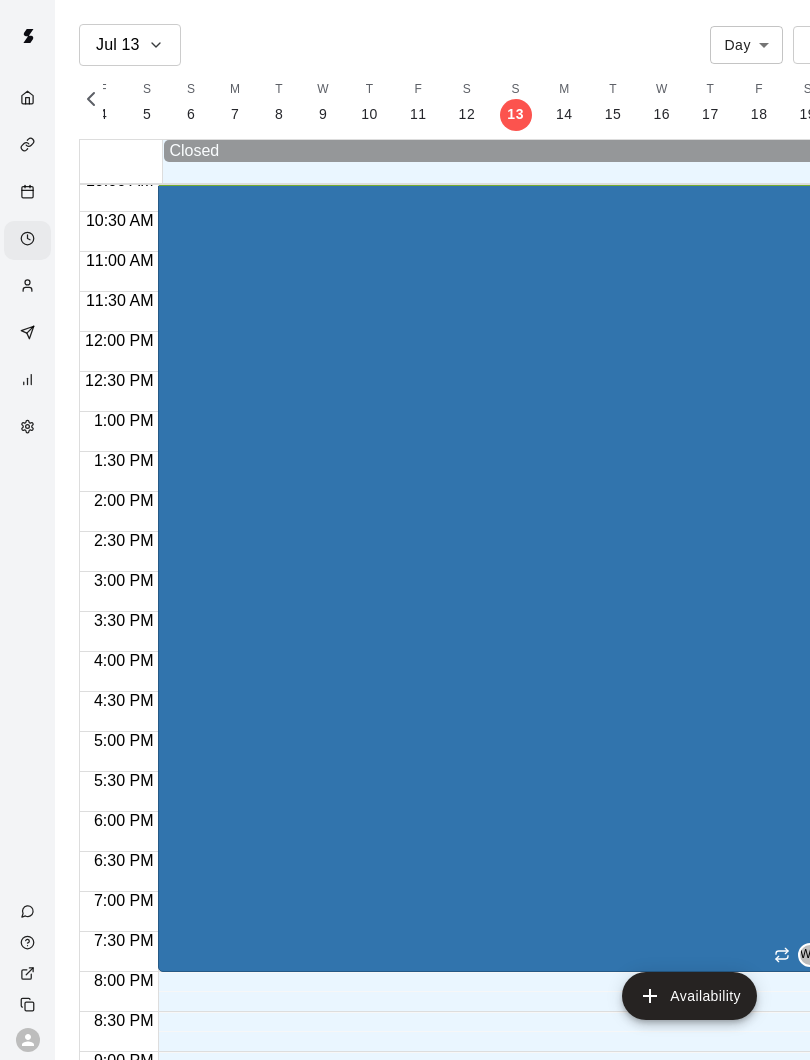 click at bounding box center [32, 193] 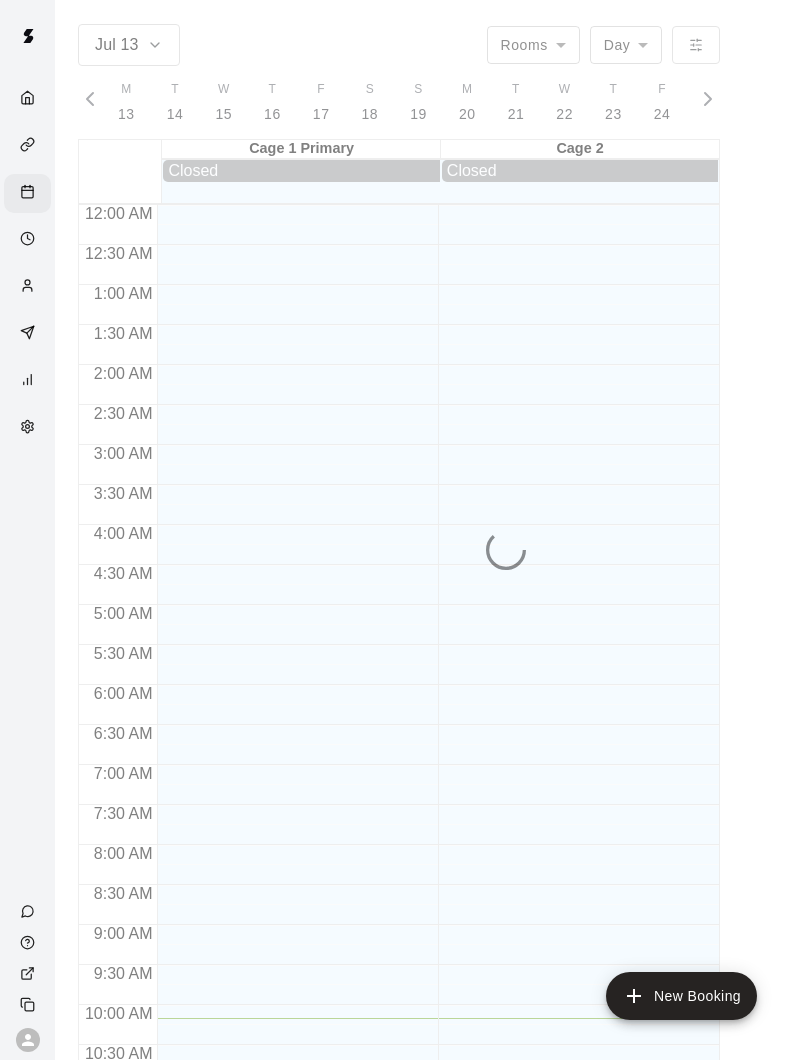 scroll, scrollTop: 0, scrollLeft: 8233, axis: horizontal 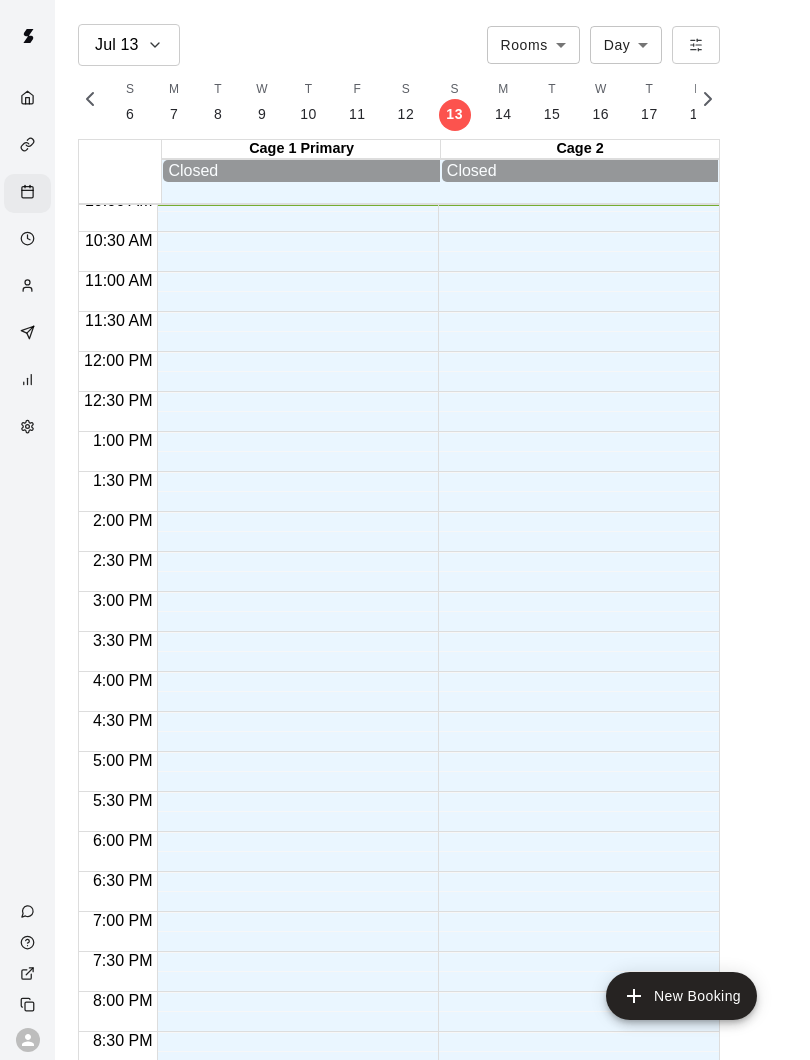 click 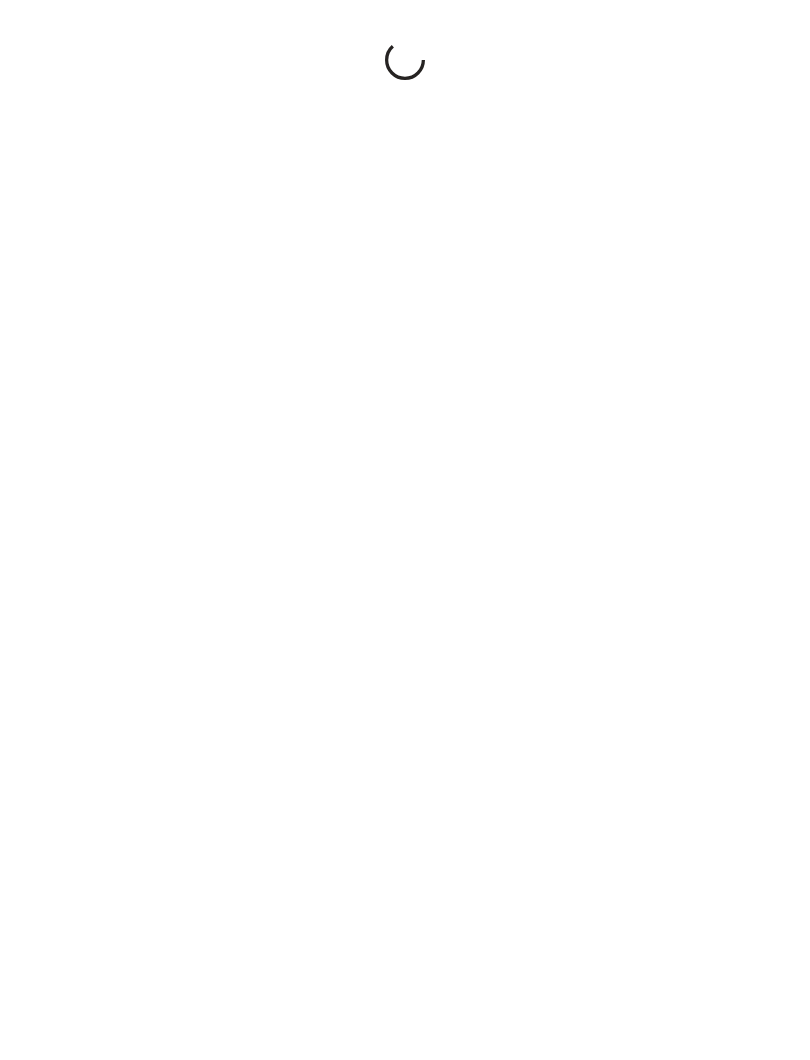 scroll, scrollTop: 0, scrollLeft: 0, axis: both 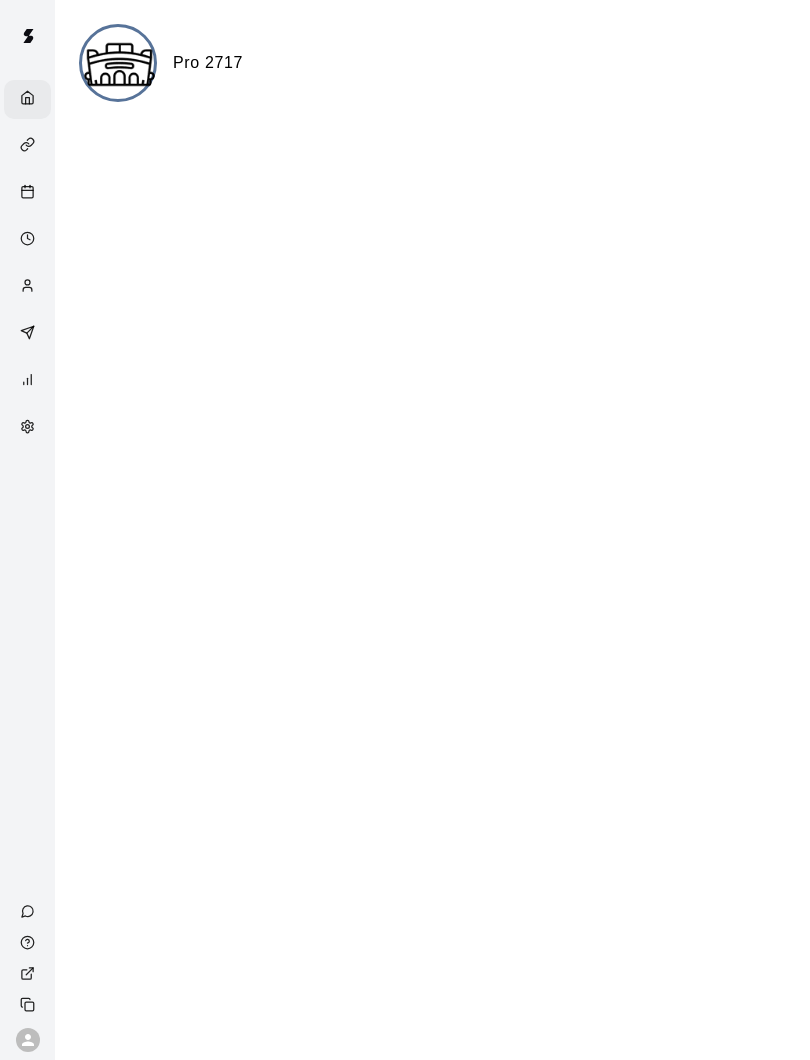 click at bounding box center [29, 1004] 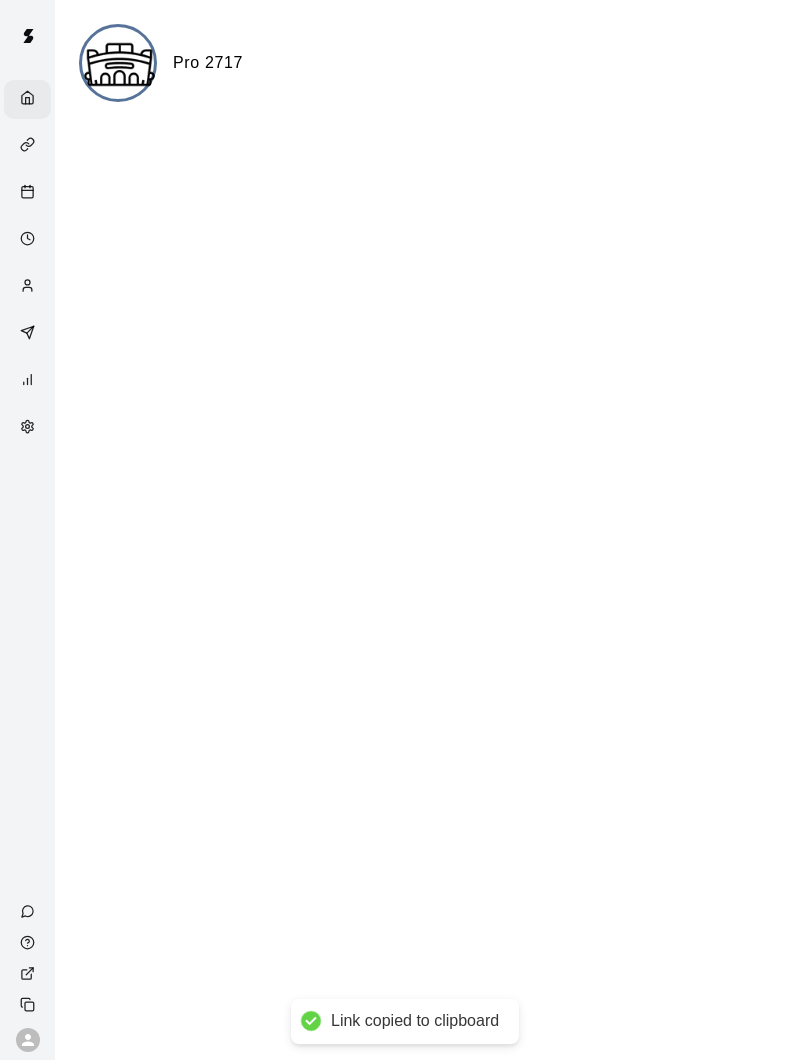 click 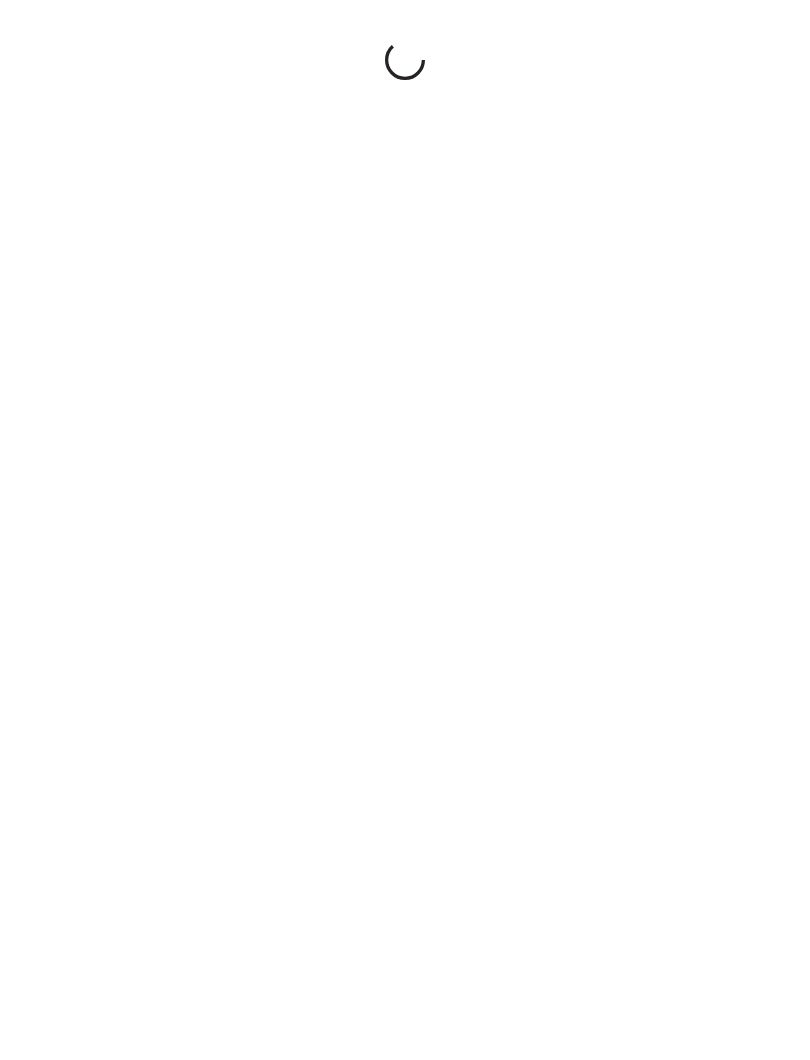 scroll, scrollTop: 0, scrollLeft: 0, axis: both 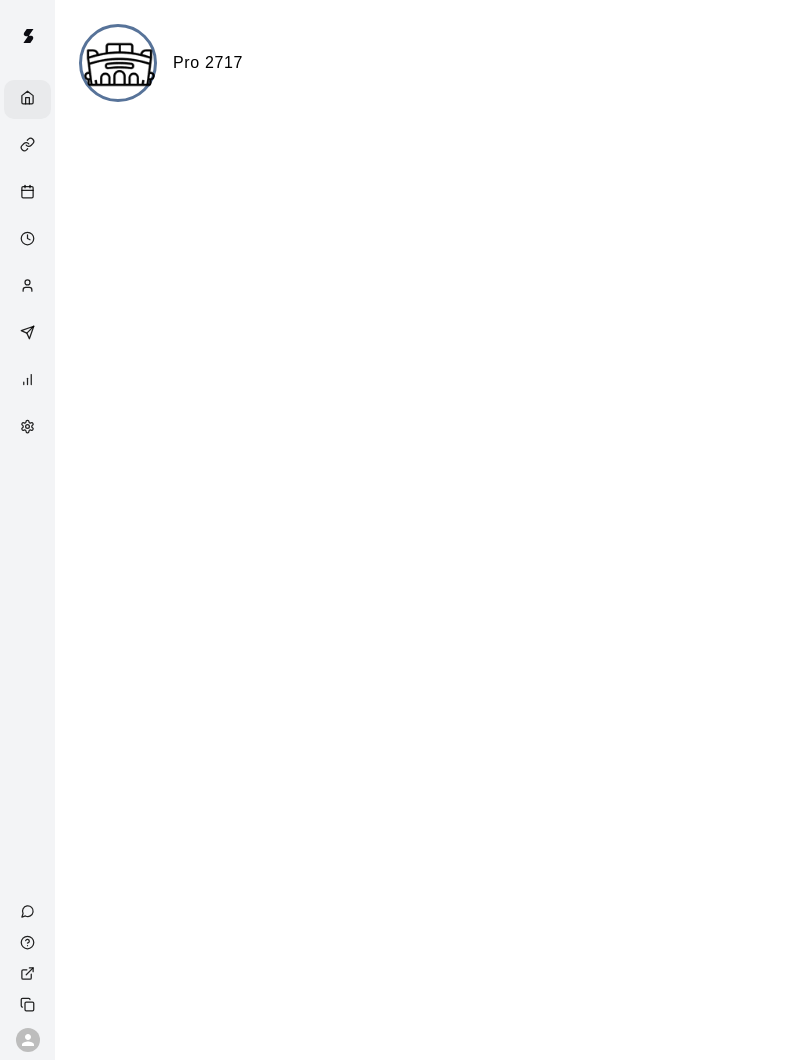 click 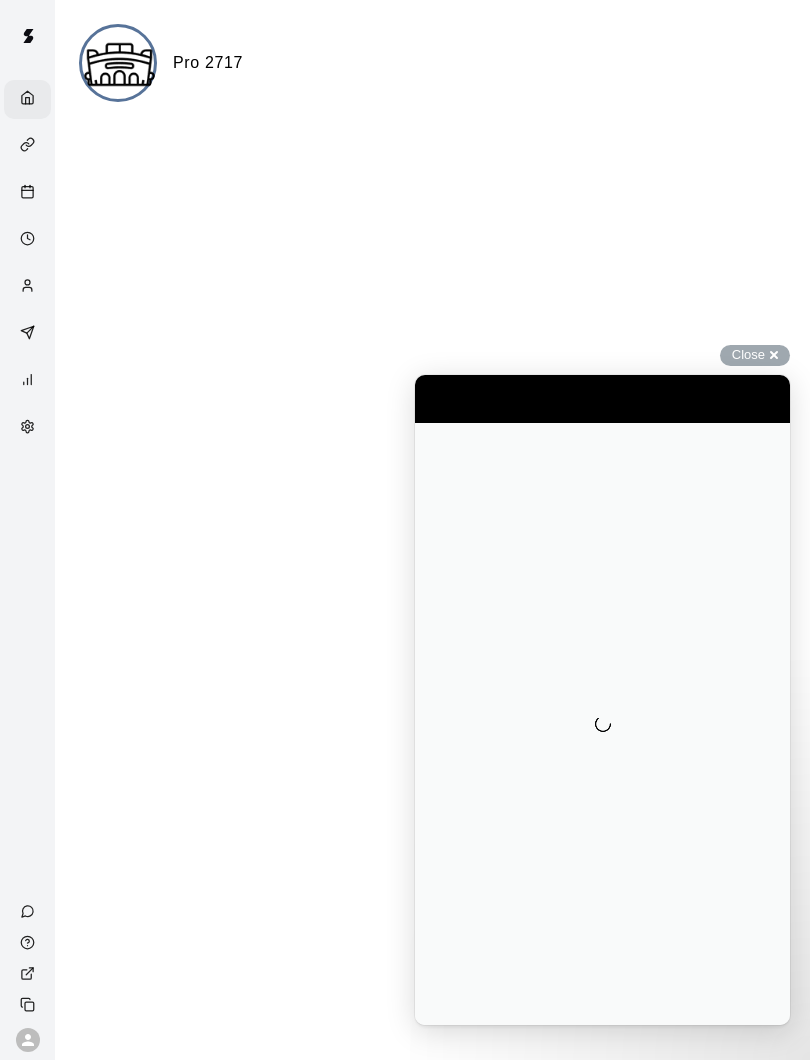 scroll, scrollTop: 0, scrollLeft: 0, axis: both 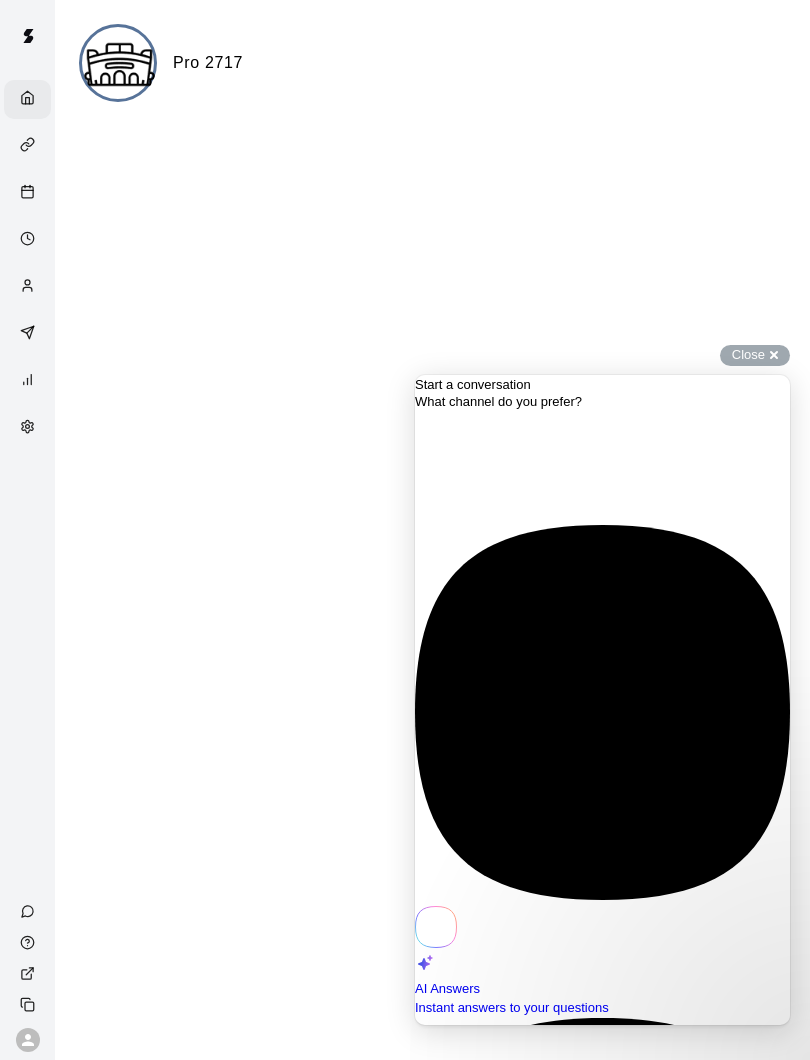 click on "Close" at bounding box center (748, 354) 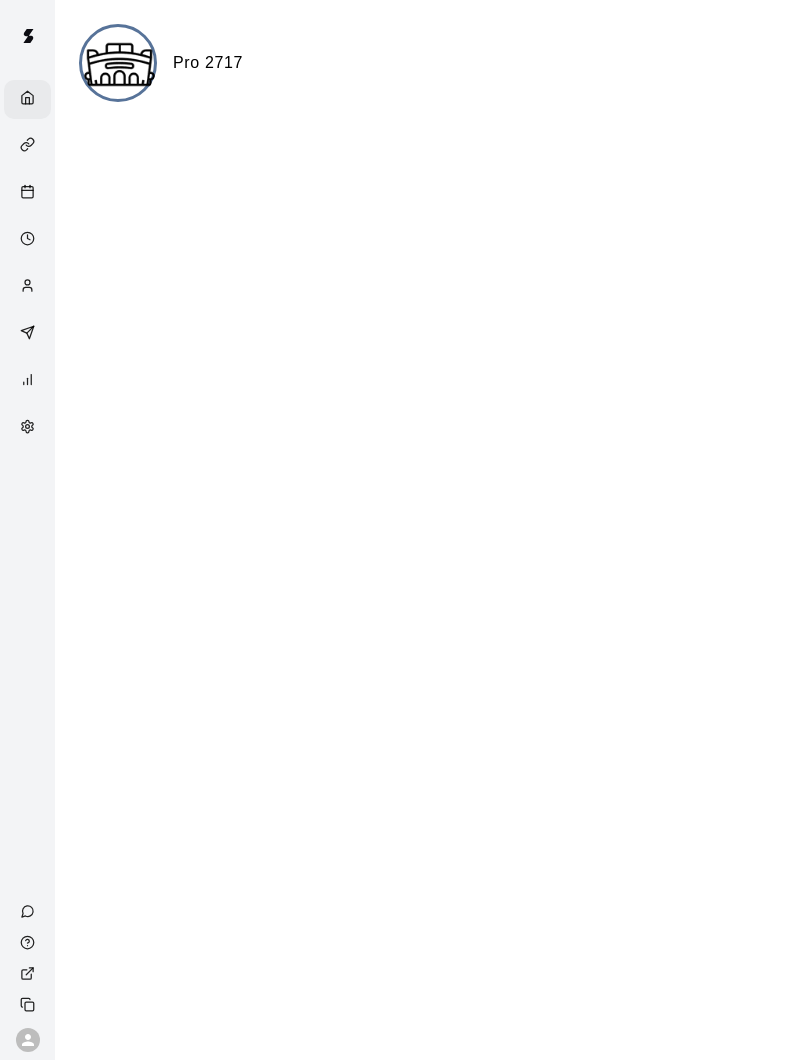 click at bounding box center (32, 428) 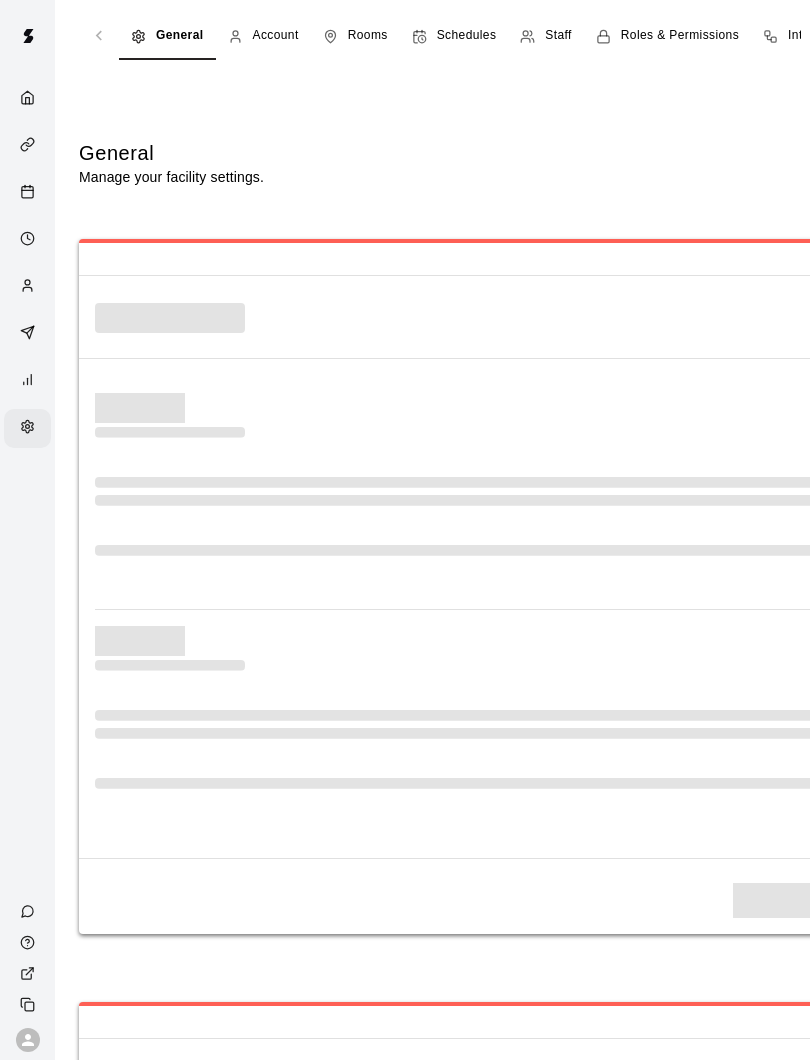 select on "**" 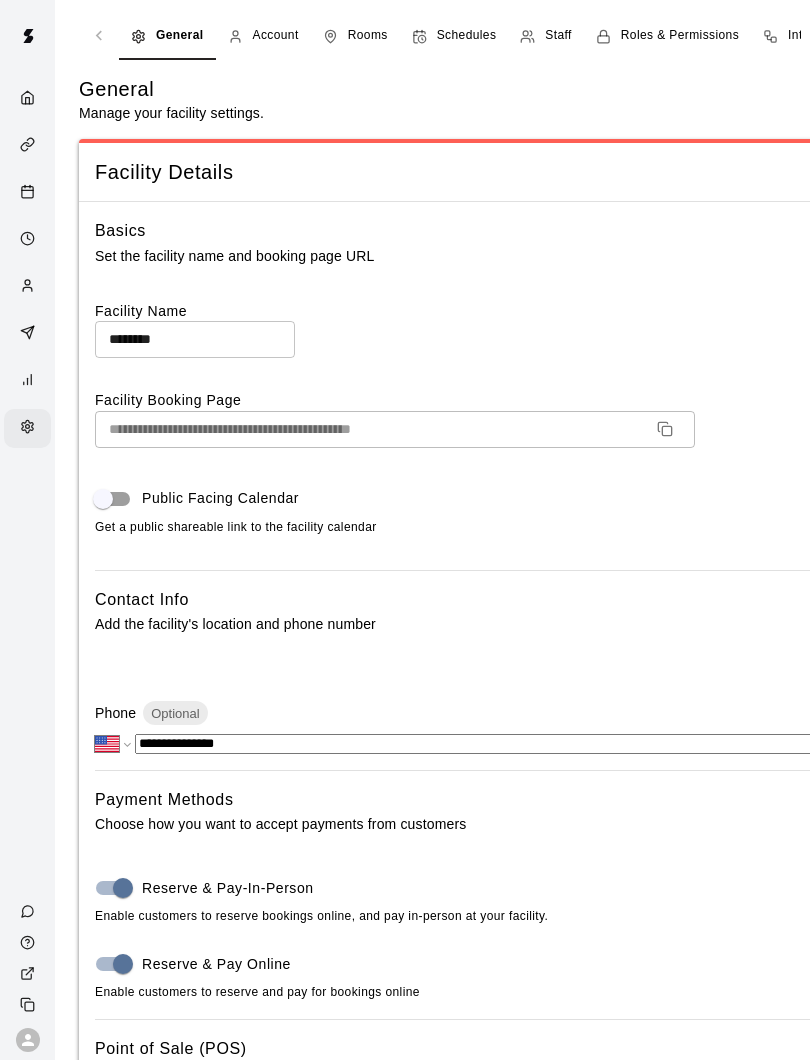 scroll, scrollTop: 4146, scrollLeft: 0, axis: vertical 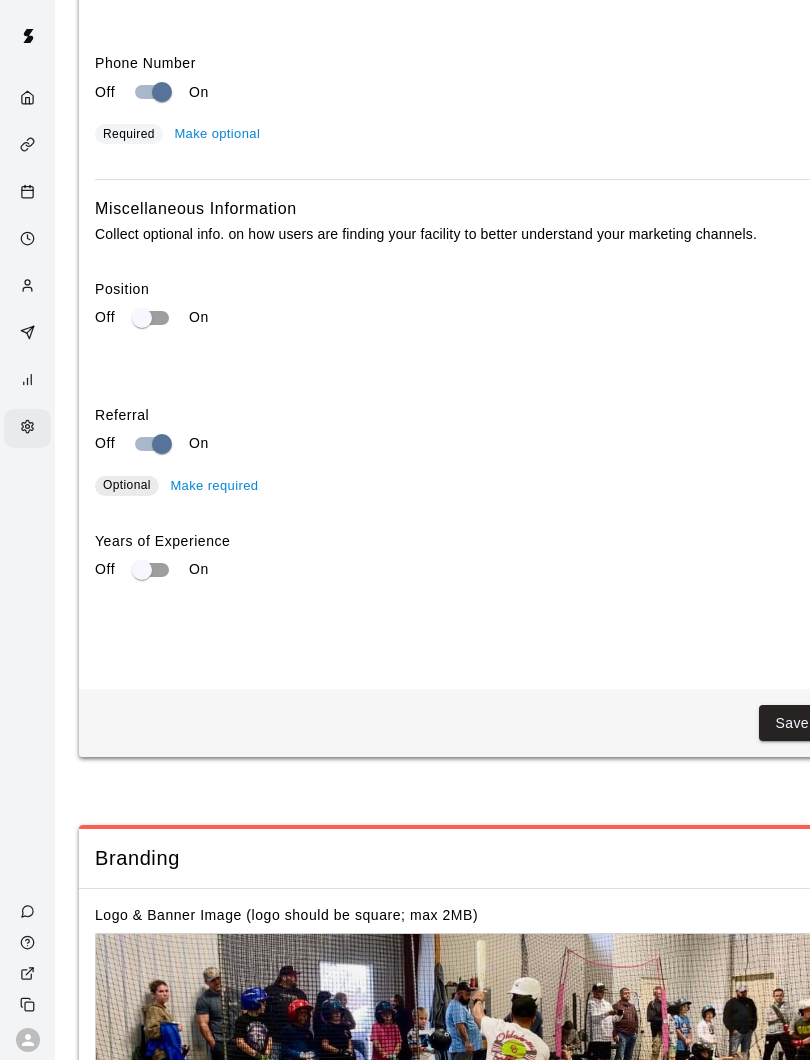 click at bounding box center (32, 287) 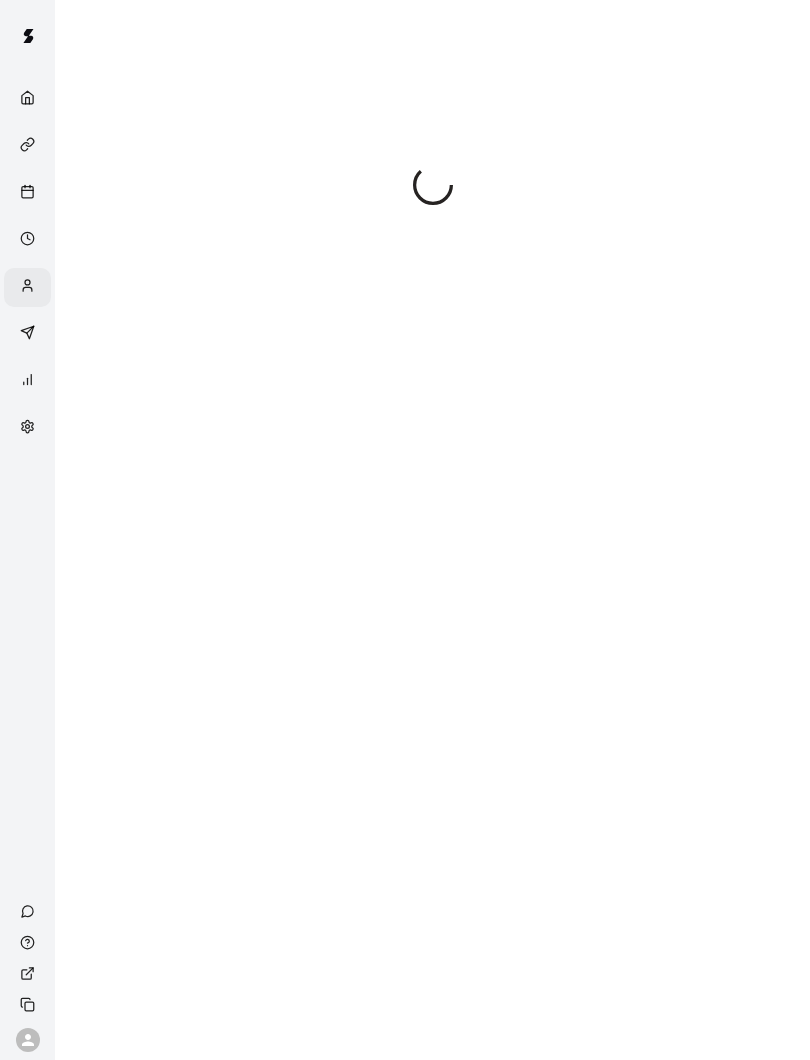 scroll, scrollTop: 0, scrollLeft: 0, axis: both 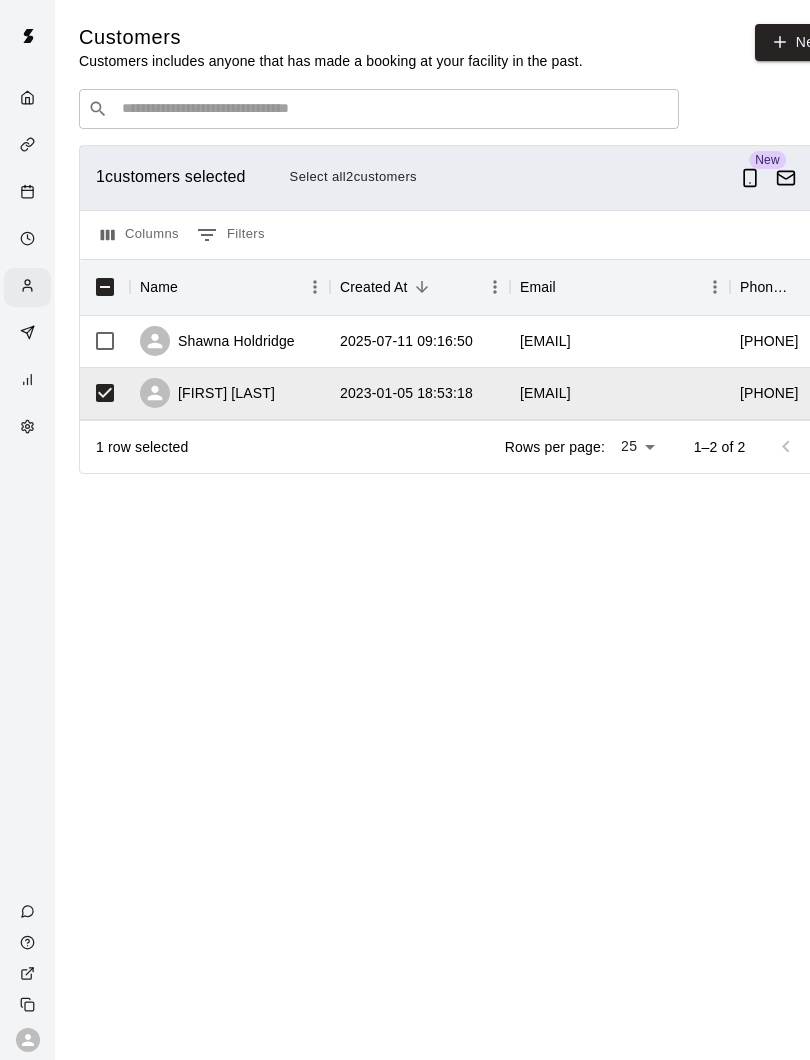 click 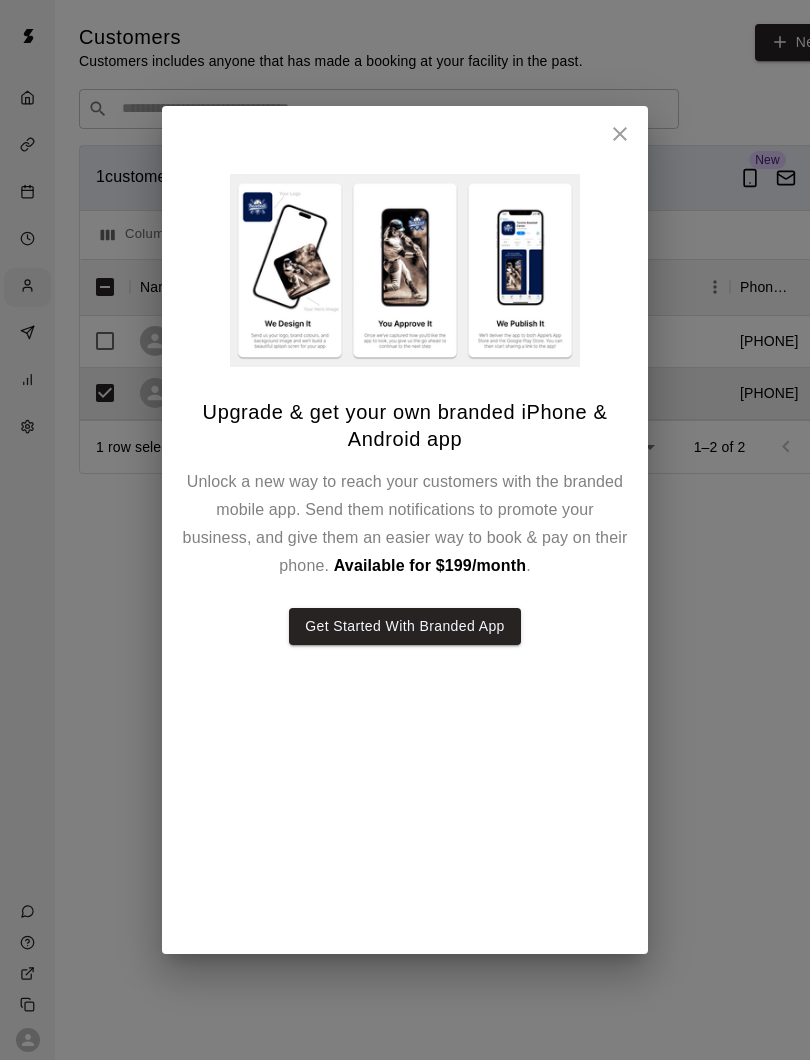 click 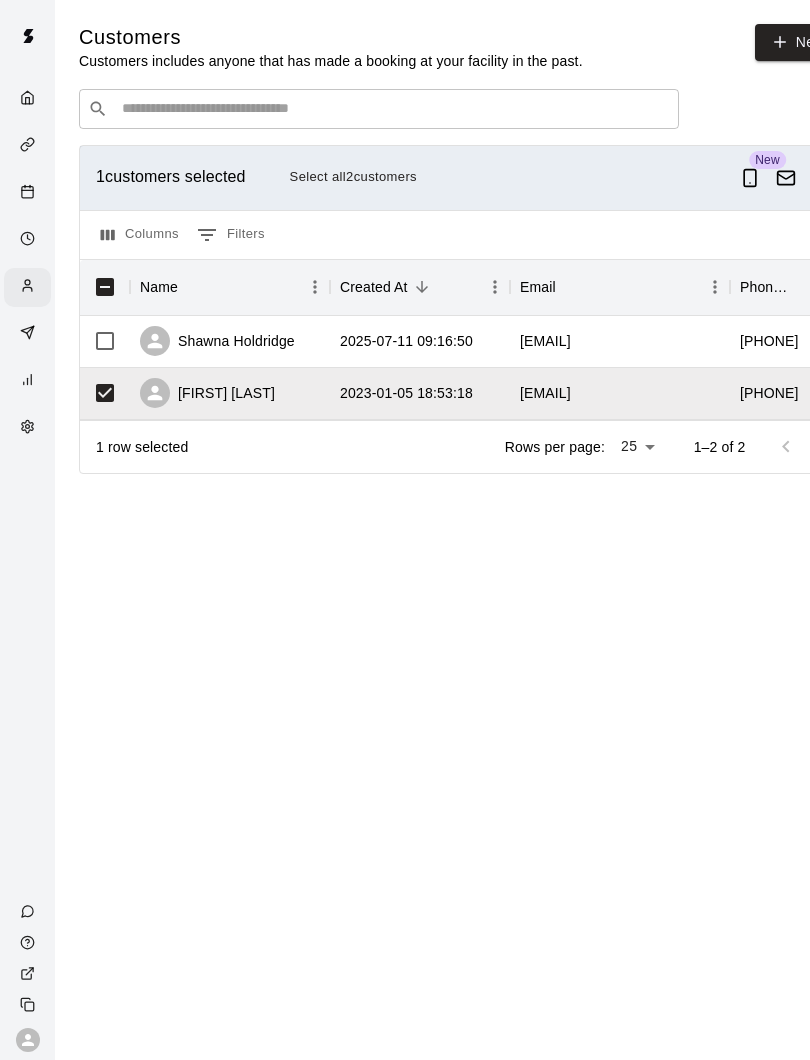 click 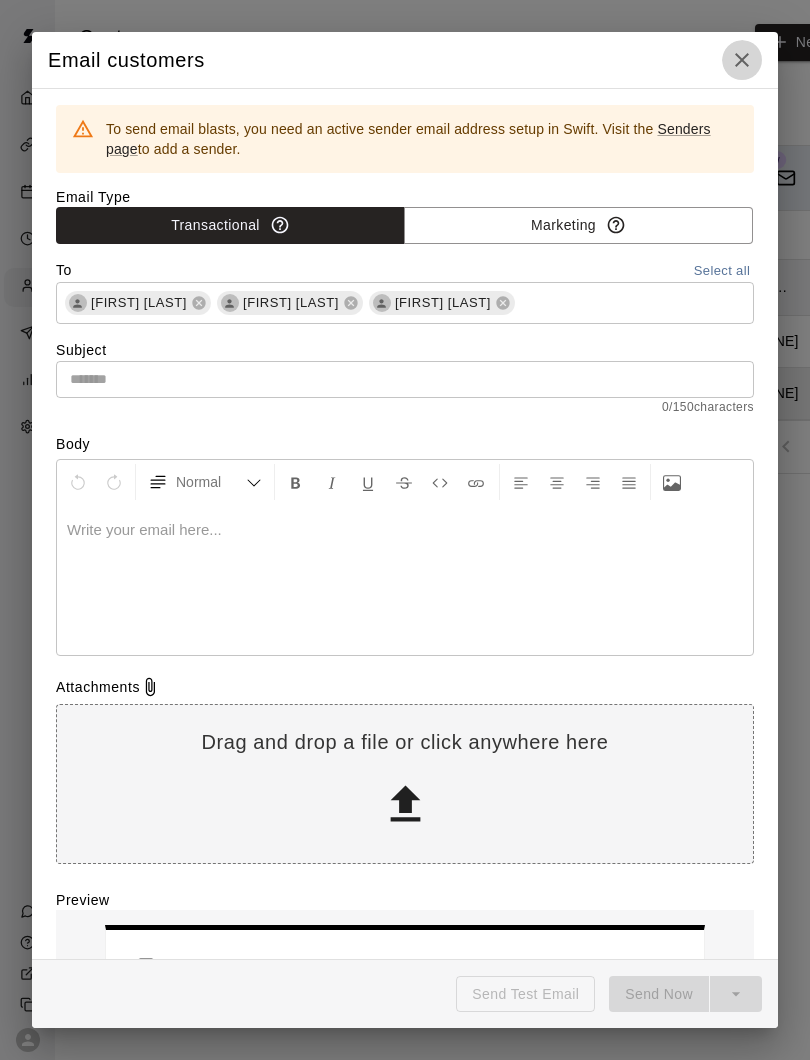 click 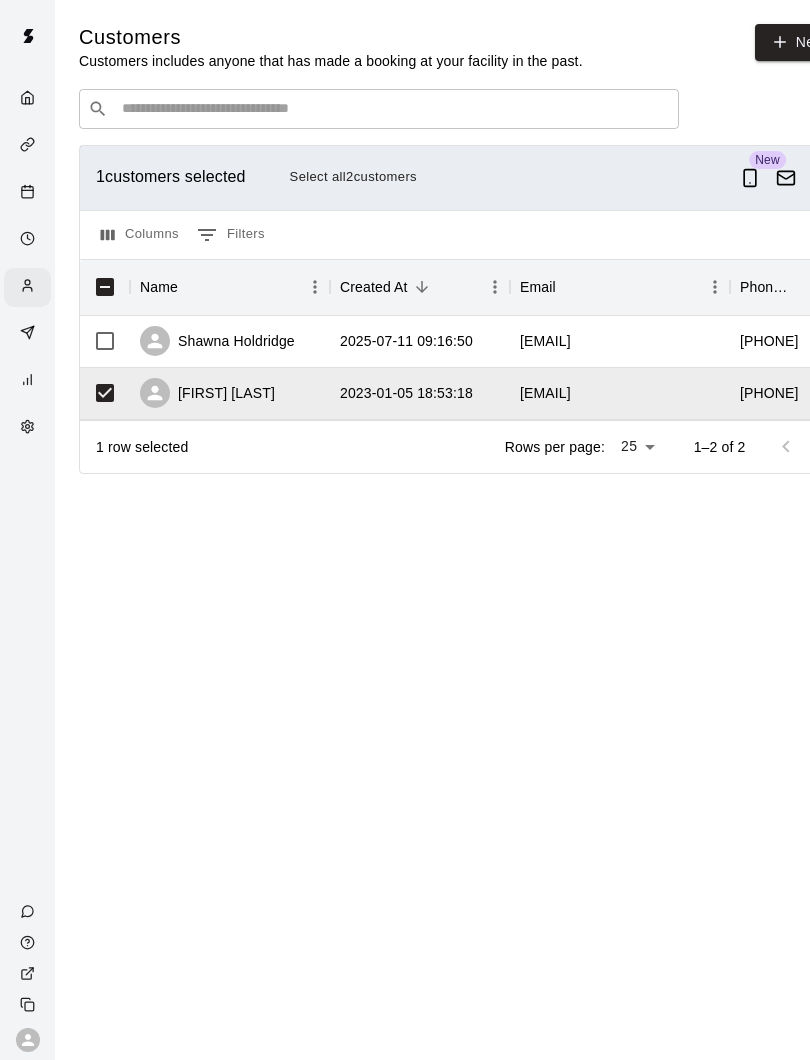 click 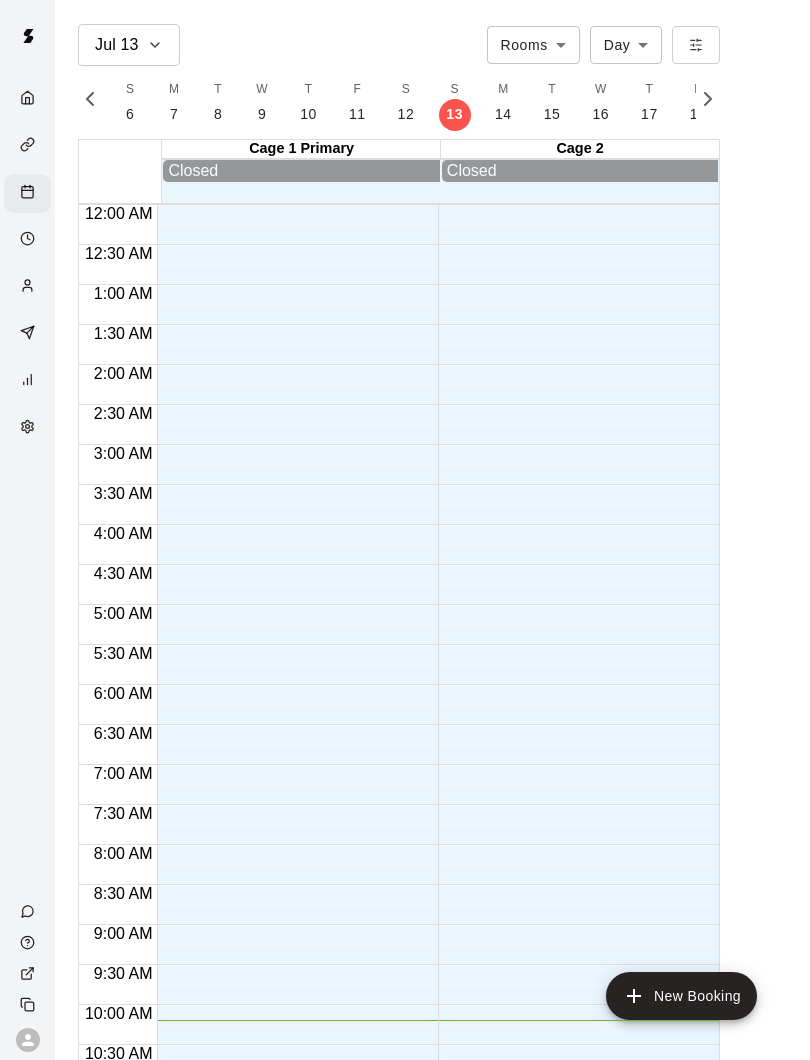 scroll, scrollTop: 0, scrollLeft: 8233, axis: horizontal 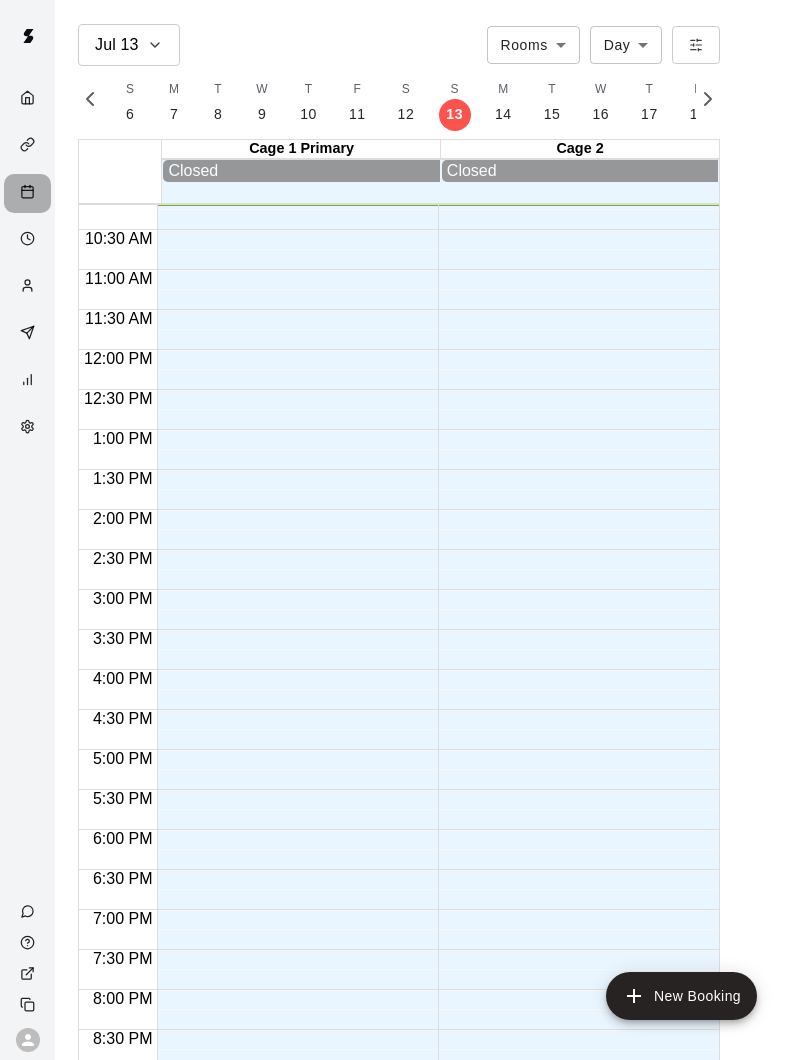 click at bounding box center (32, 193) 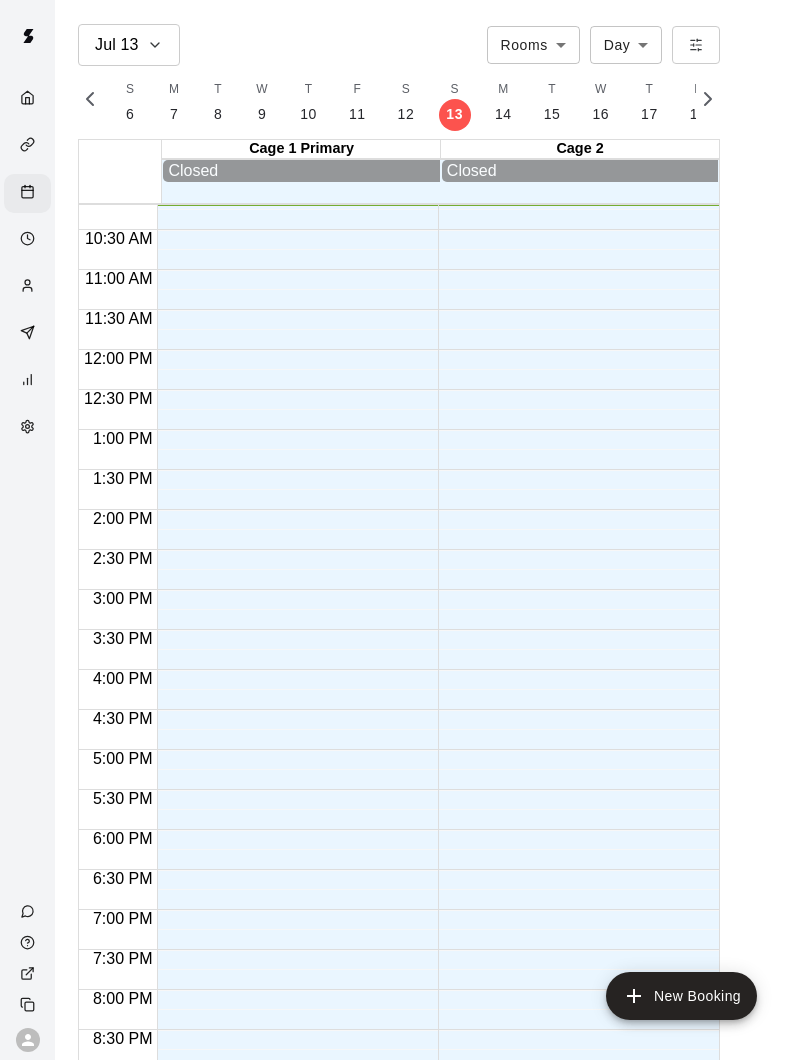 click at bounding box center [27, 240] 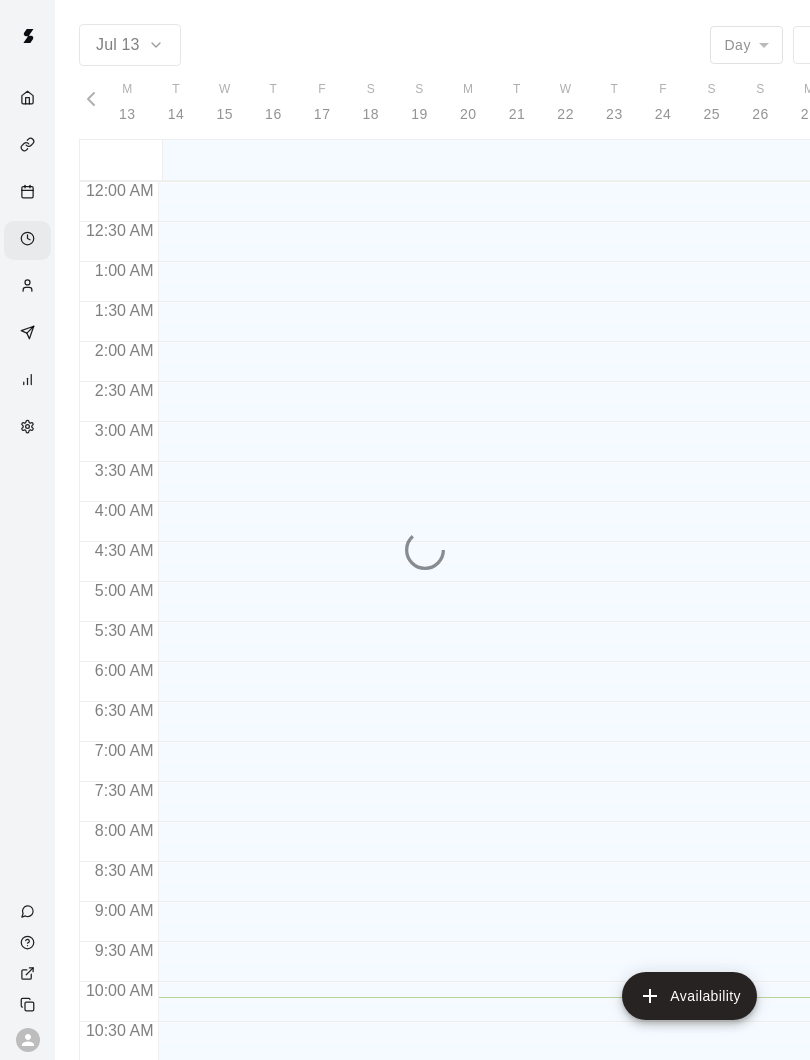 scroll, scrollTop: 0, scrollLeft: 8173, axis: horizontal 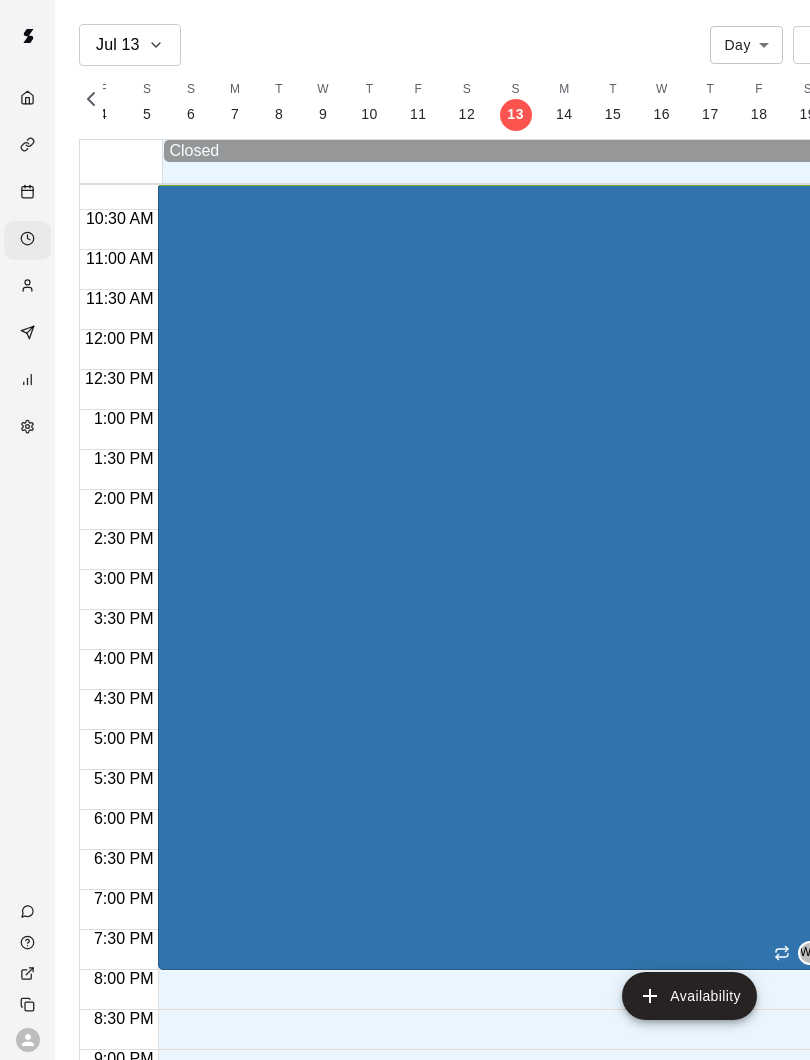 click at bounding box center (32, 146) 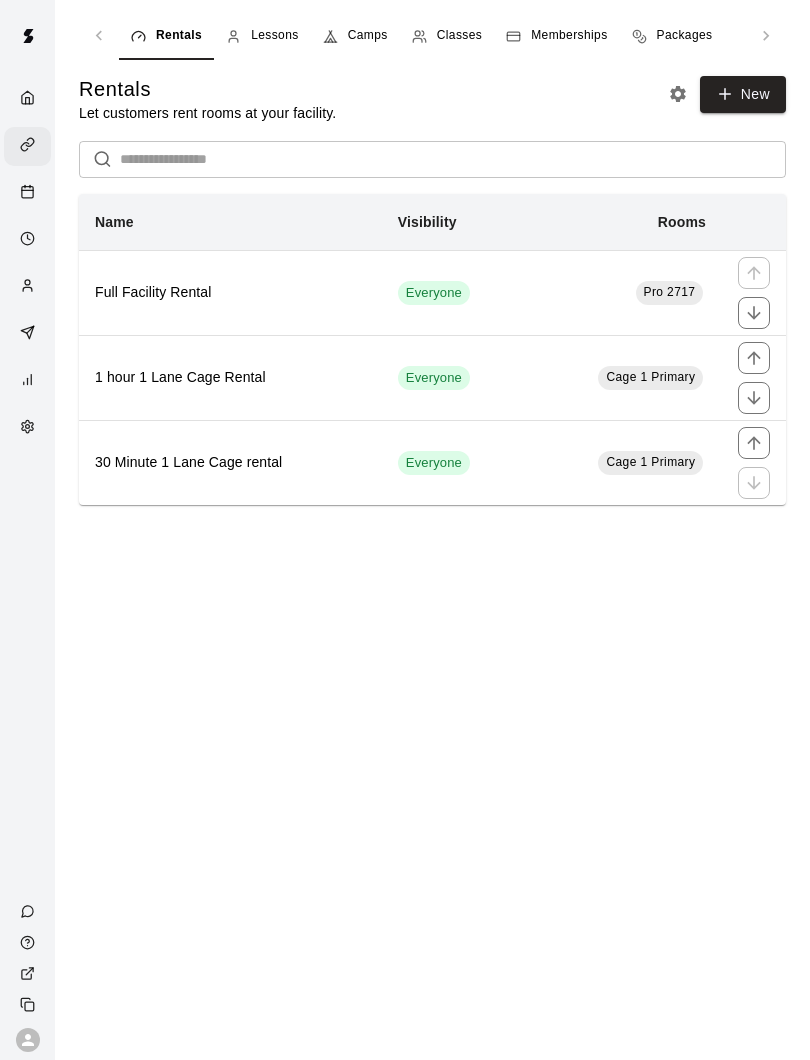 click on "Lessons" at bounding box center (275, 36) 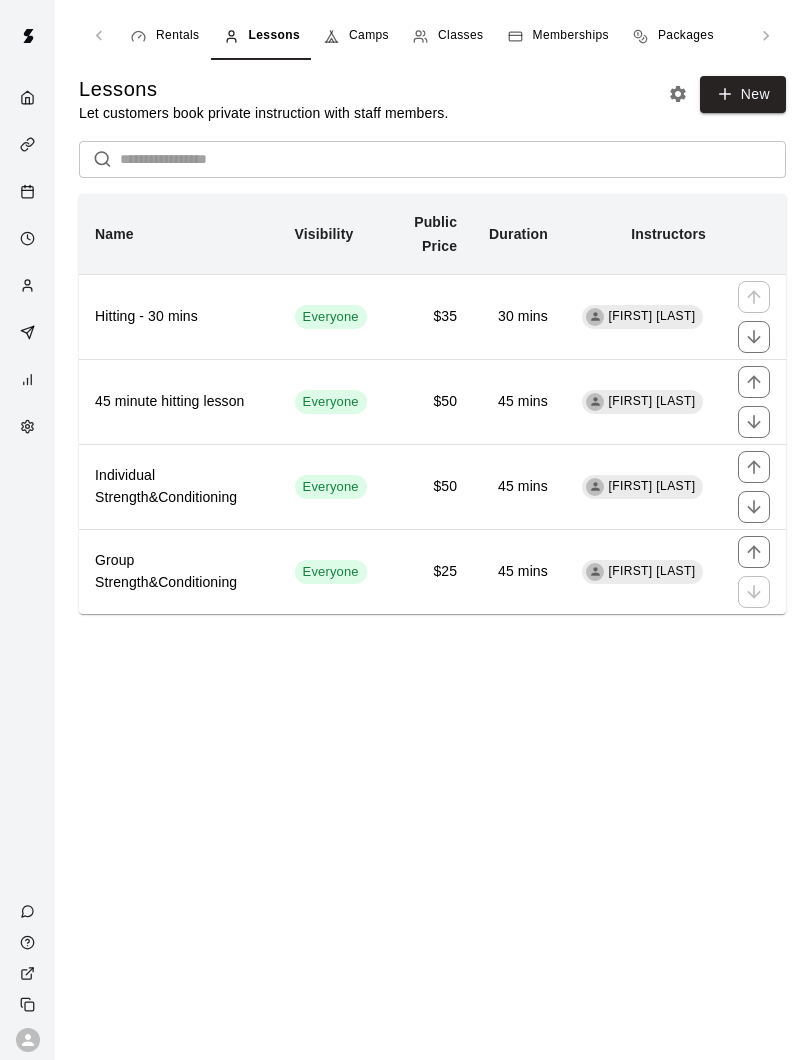 click at bounding box center [32, 193] 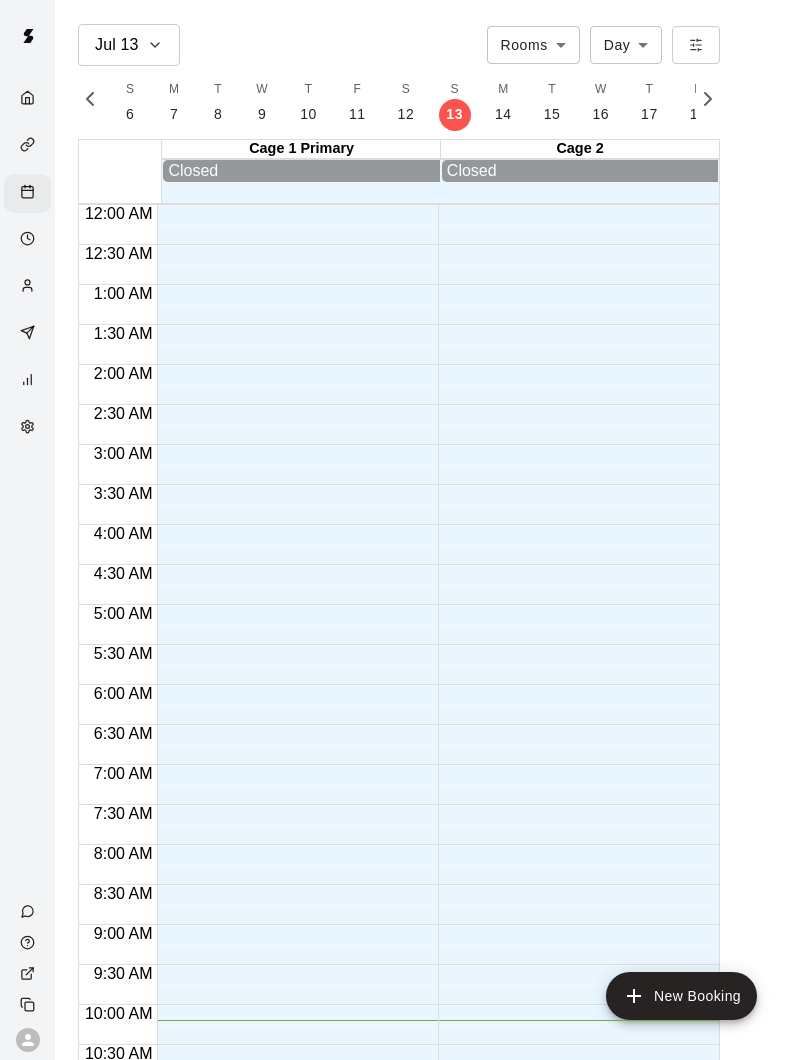 scroll, scrollTop: 0, scrollLeft: 8233, axis: horizontal 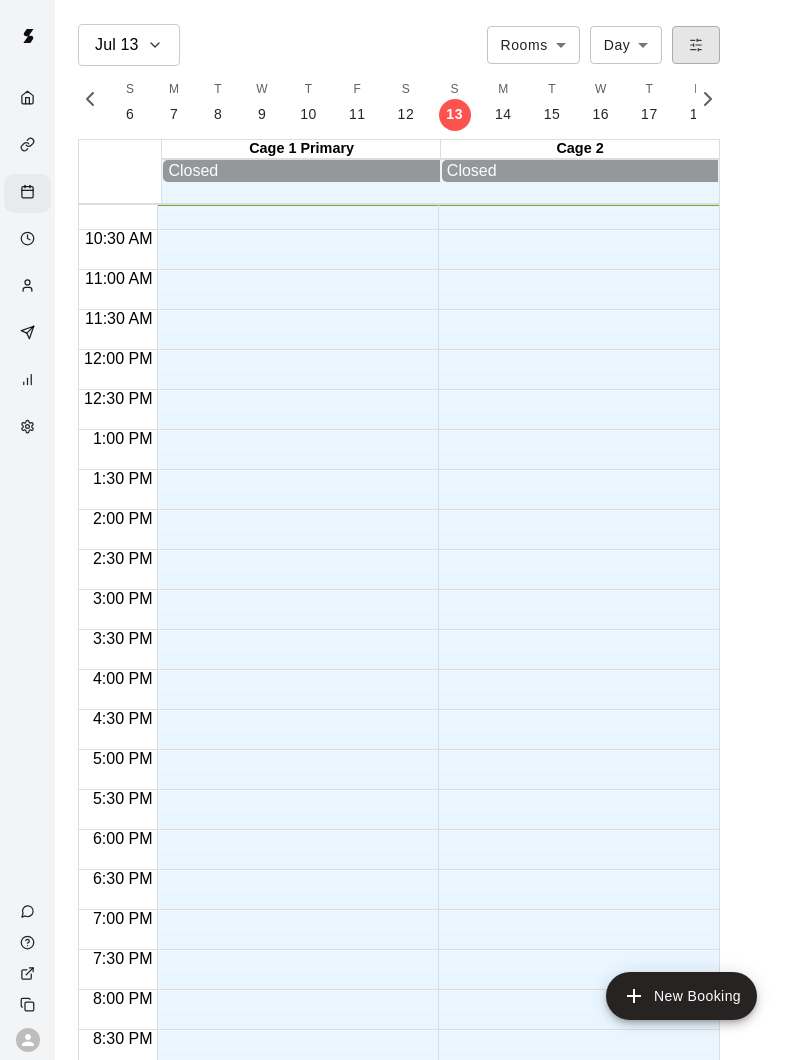 click 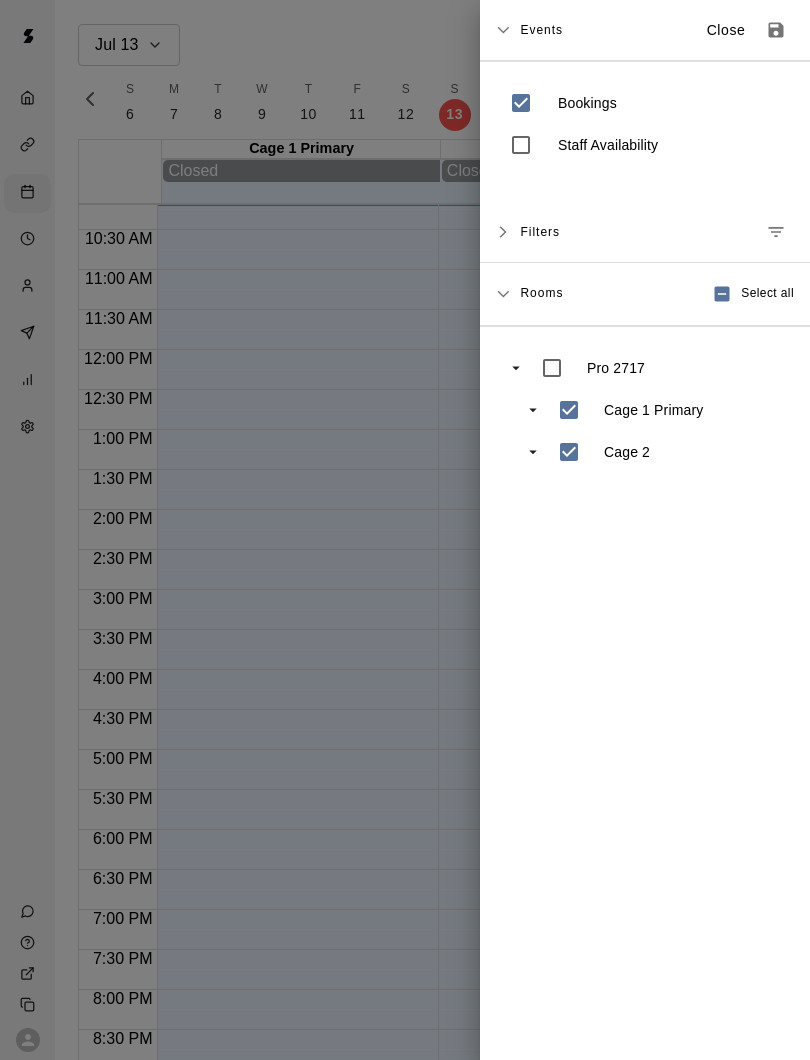 click on "Events" at bounding box center (541, 30) 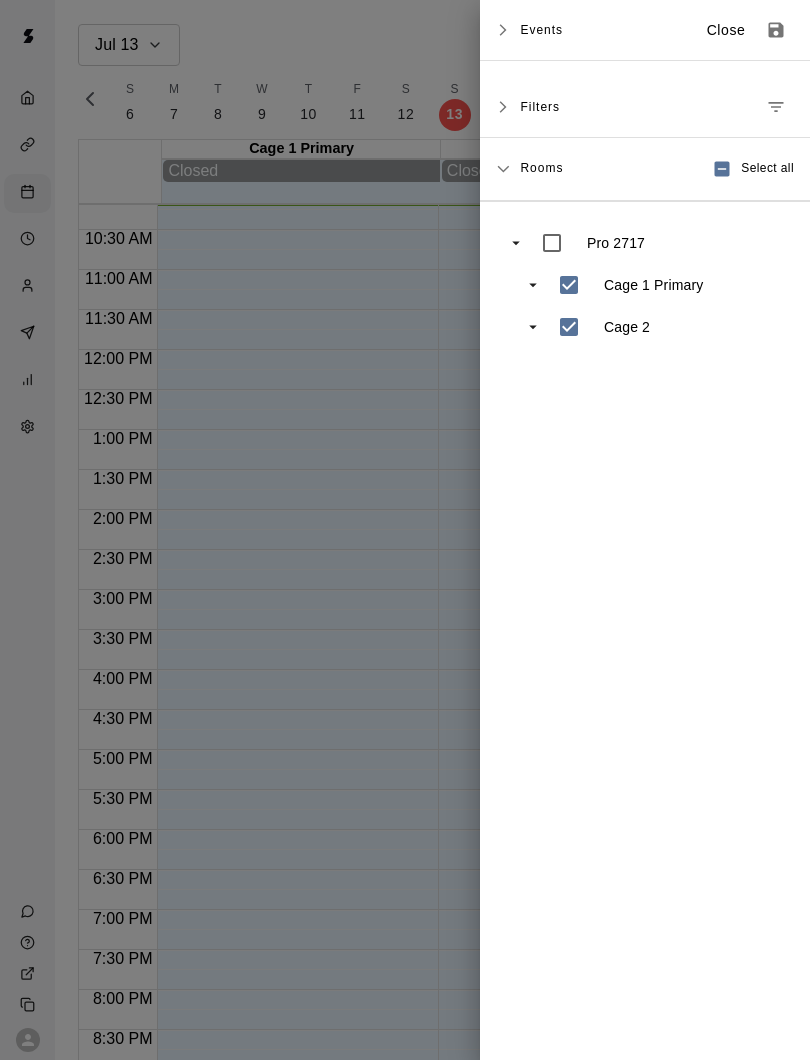 click on "Events" at bounding box center (541, 30) 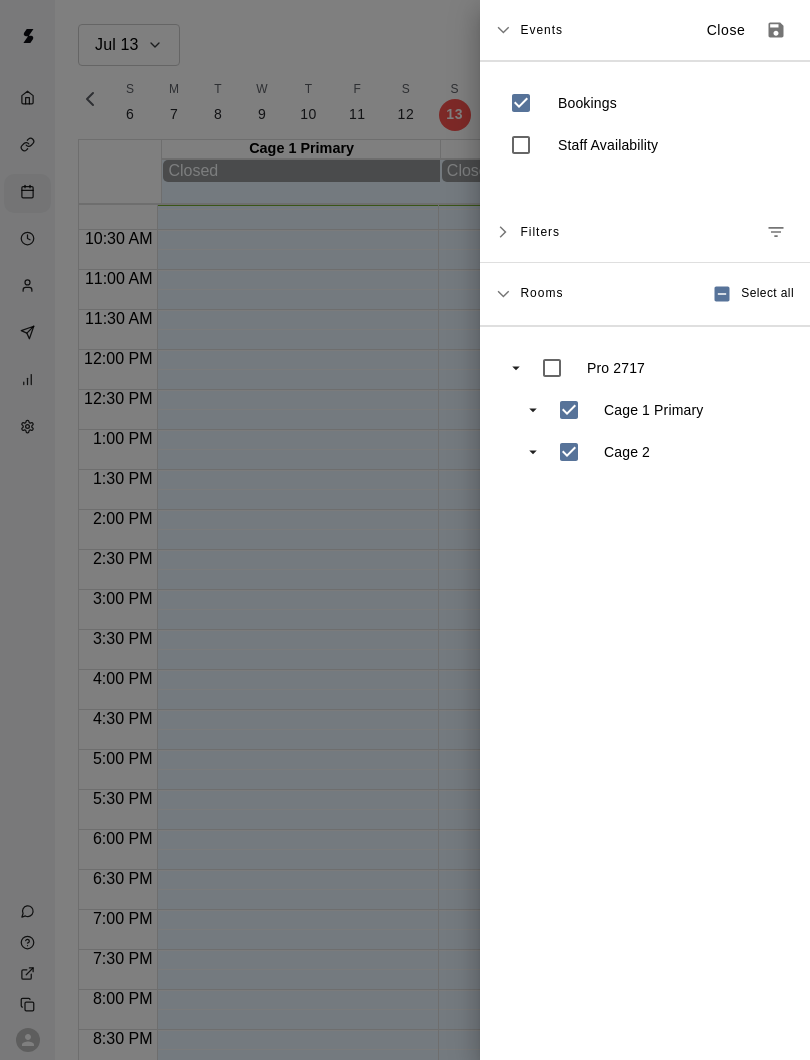 click at bounding box center (405, 530) 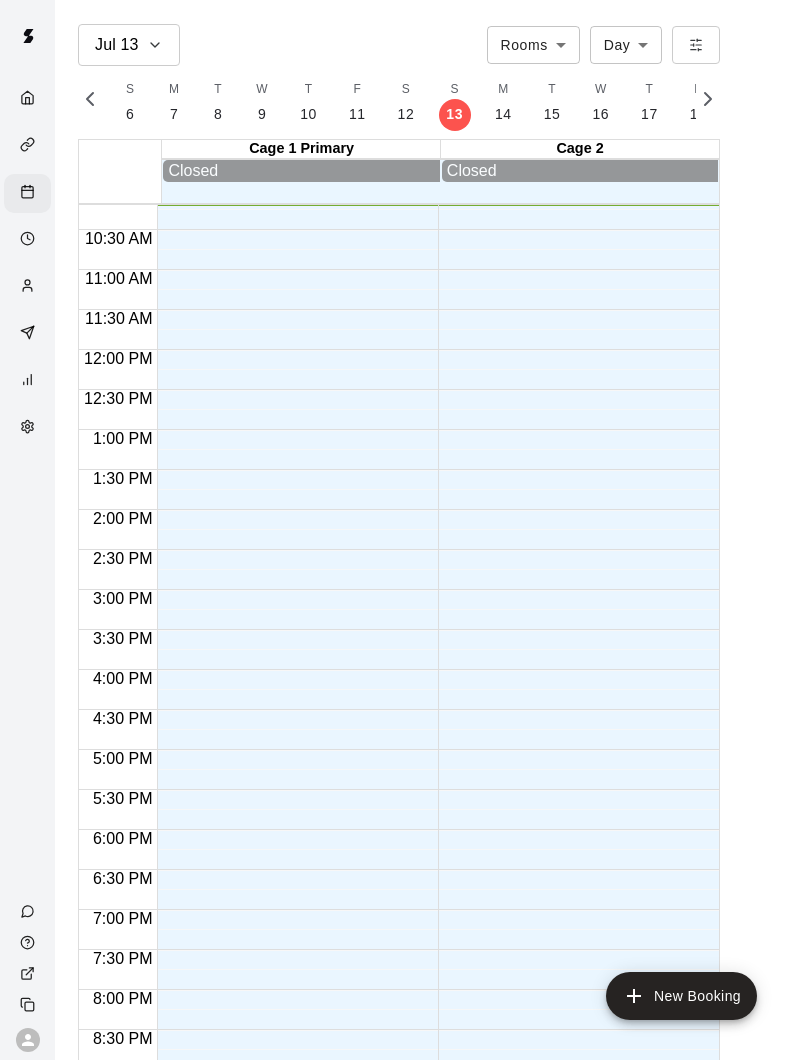 click on "Jul 13 Rooms ***** ​ Day *** ​ M 13 T 14 W 15 T 16 F 17 S 18 S 19 M 20 T 21 W 22 T 23 F 24 S 25 S 26 M 27 T 28 W 29 T 30 F 31 S 1 S 2 M 3 T 4 W 5 T 6 F 7 S 8 S 9 M 10 T 11 W 12 T 13 F 14 S 15 S 16 M 17 T 18 W 19 T 20 F 21 S 22 S 23 M 24 T 25 W 26 T 27 F 28 S 1 S 2 M 3 T 4 W 5 T 6 F 7 S 8 S 9 M 10 T 11 W 12 T 13 F 14 S 15 S 16 M 17 T 18 W 19 T 20 F 21 S 22 S 23 M 24 T 25 W 26 T 27 F 28 S 29 S 30 M 31 T 1 W 2 T 3 F 4 S 5 S 6 M 7 T 8 W 9 T 10 F 11 S 12 S 13 M 14 T 15 W 16 T 17 F 18 S 19 S 20 M 21 T 22 W 23 T 24 F 25 S 26 S 27 M 28 T 29 W 30 T 1 F 2 S 3 S 4 M 5 T 6 W 7 T 8 F 9 S 10 S 11 M 12 T 13 W 14 T 15 F 16 S 17 S 18 M 19 T 20 W 21 T 22 F 23 S 24 S 25 M 26 T 27 W 28 T 29 F 30 S 31 S 1 M 2 T 3 W 4 T 5 F 6 S 7 S 8 M 9 T 10 W 11 T 12 F 13 S 14 S 15 M 16 T 17 W 18 T 19 F 20 S 21 S 22 M 23 T 24 W 25 T 26 F 27 S 28 S 29 M 30 T 1 W 2 T 3 F 4 S 5 S 6 M 7 T 8 W 9 T 10 F 11 S 12 S 13 M 14 T 15 W 16 T 17 F 18 S 19 S 20 M 21 T 22 W 23 T 24 F 25 S 26 S 27 M 28 T 29 W 30 T 31 F 1 S 2 S 3 M 4 T 5 W 6 T 7 F 8 S 9 S 10 M" at bounding box center (405, 546) 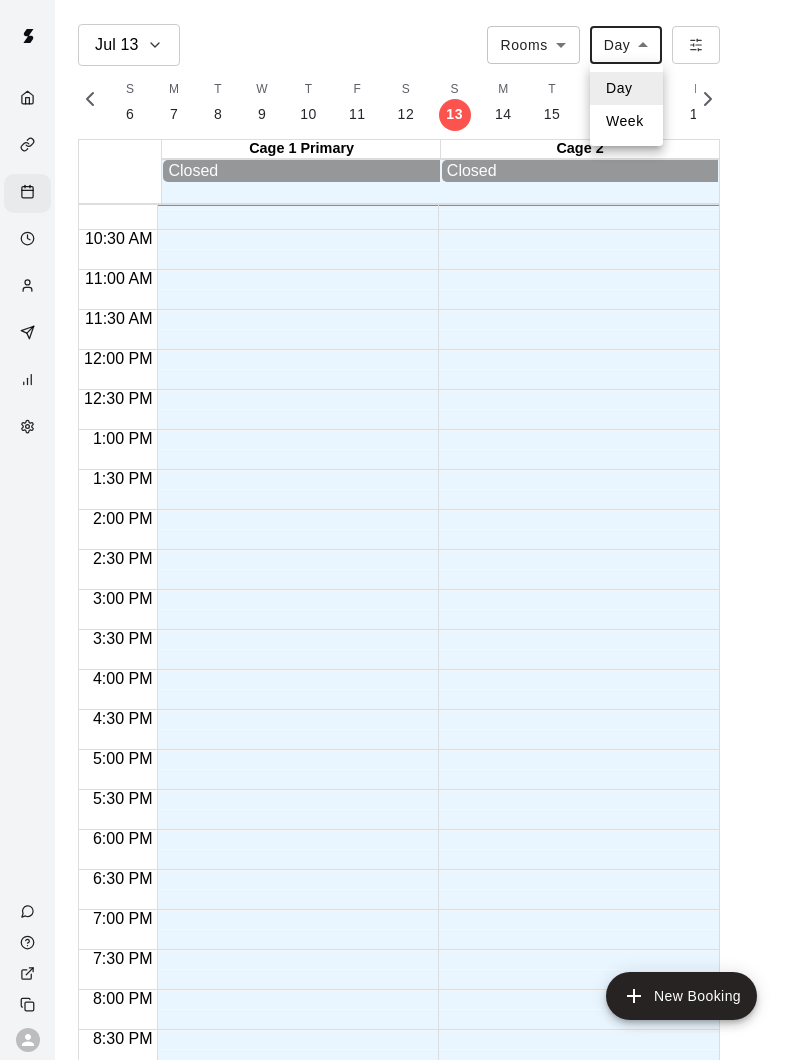 click on "Week" at bounding box center [626, 121] 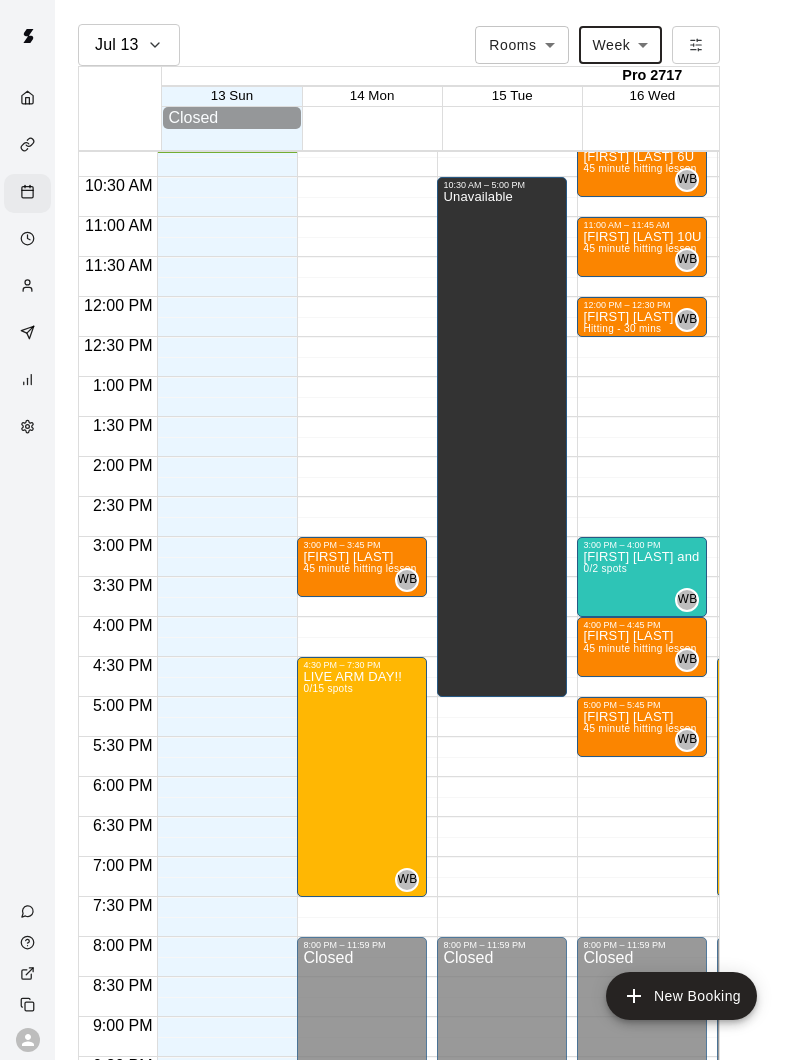 scroll, scrollTop: 910, scrollLeft: 0, axis: vertical 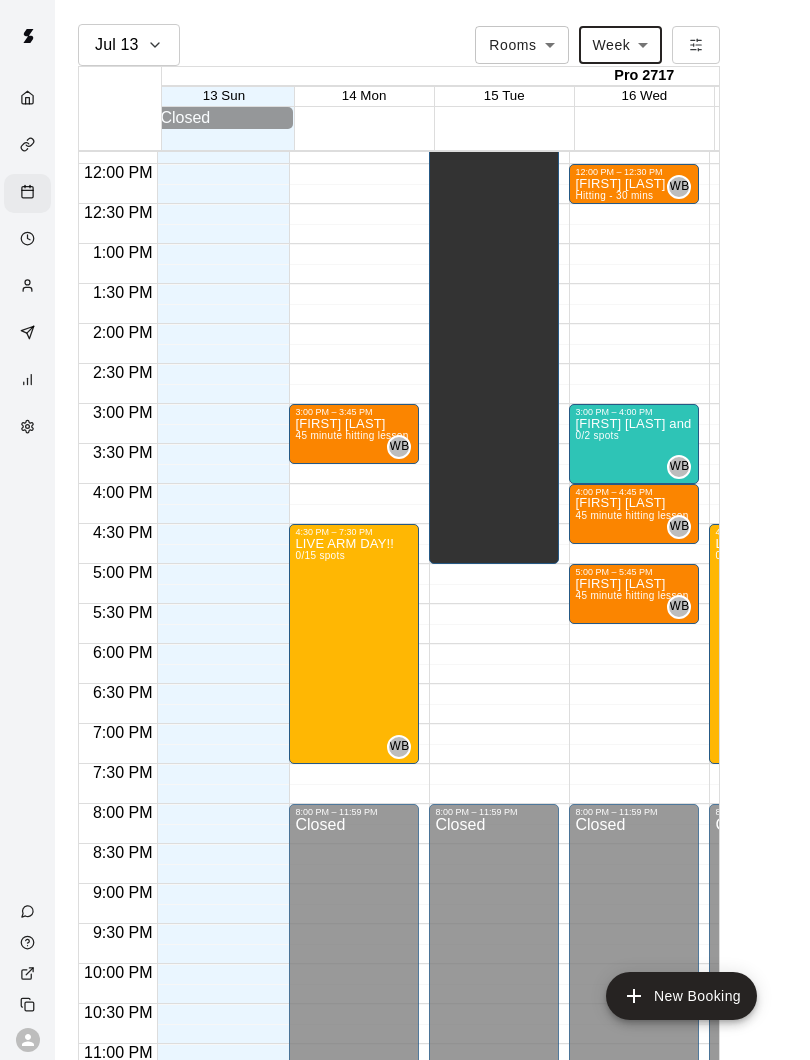 click on "Braxton Sheffield and Reese Sheffield  0/2 spots" at bounding box center [634, 947] 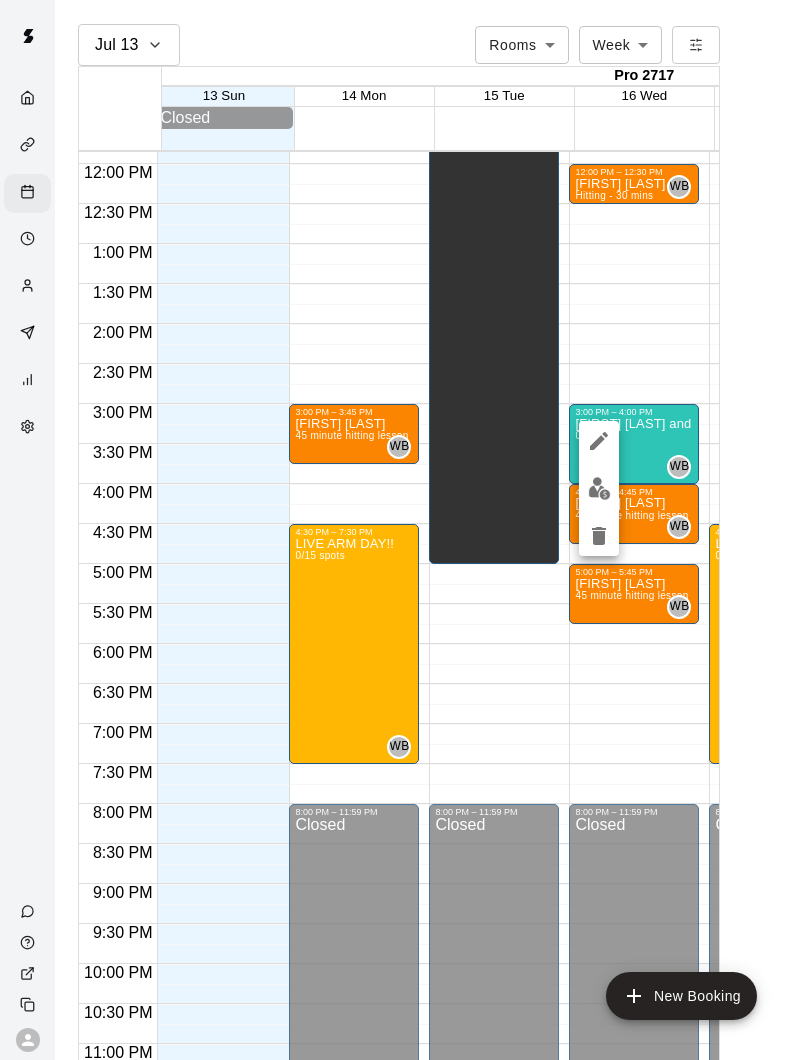 click 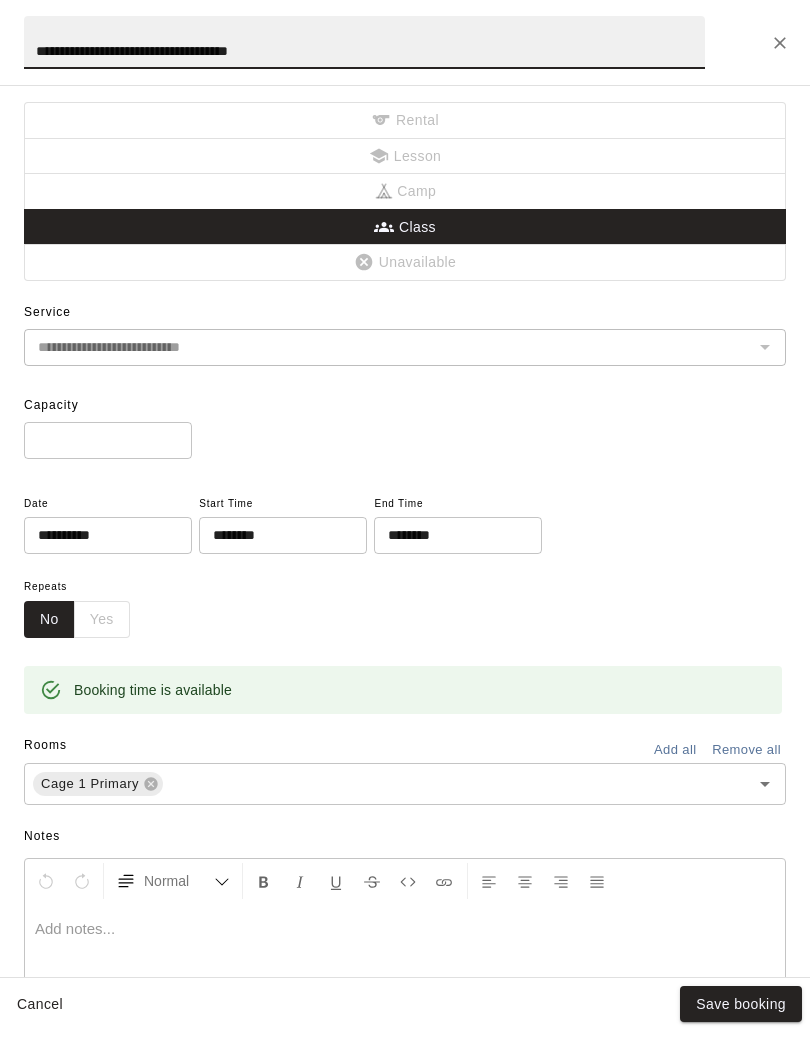 scroll, scrollTop: 0, scrollLeft: 0, axis: both 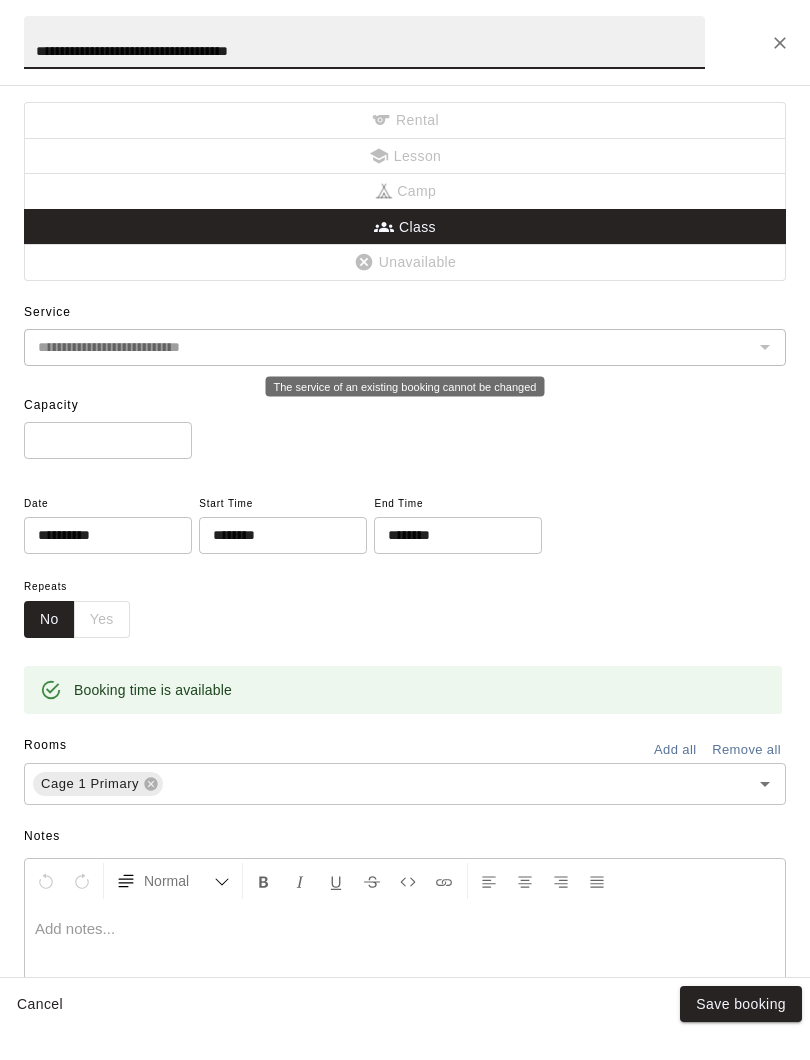 click on "**********" at bounding box center (405, 347) 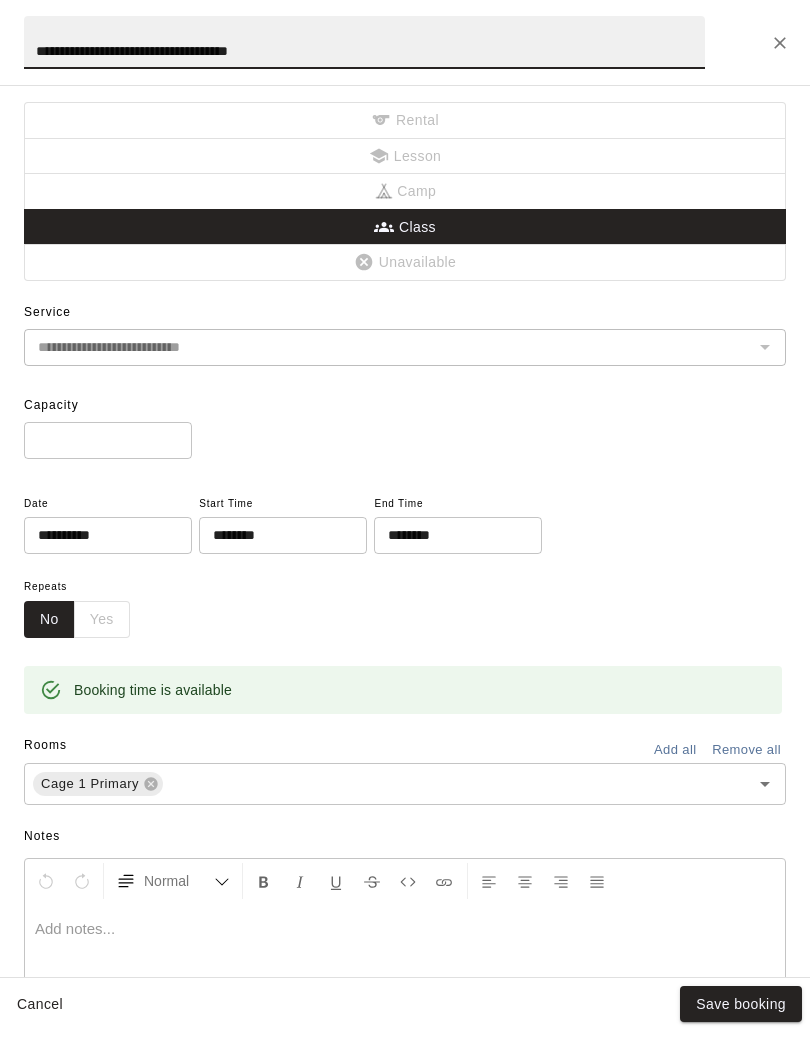 click on "* ​" at bounding box center (405, 440) 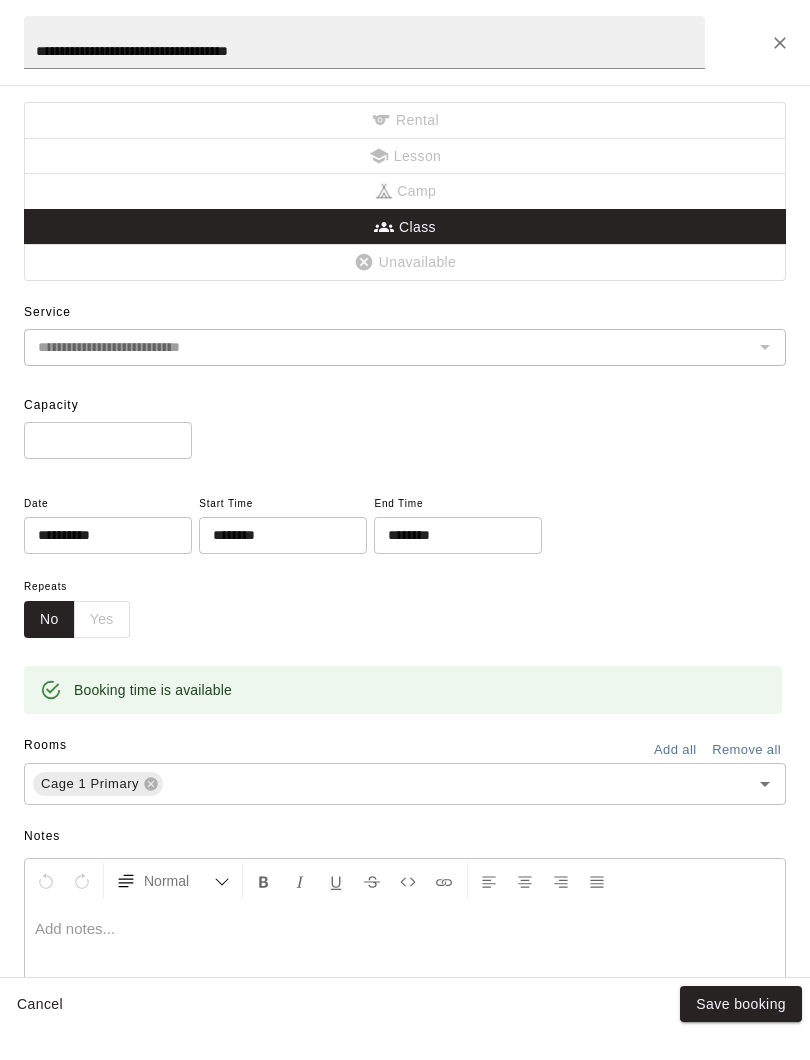 click on "*" at bounding box center (108, 440) 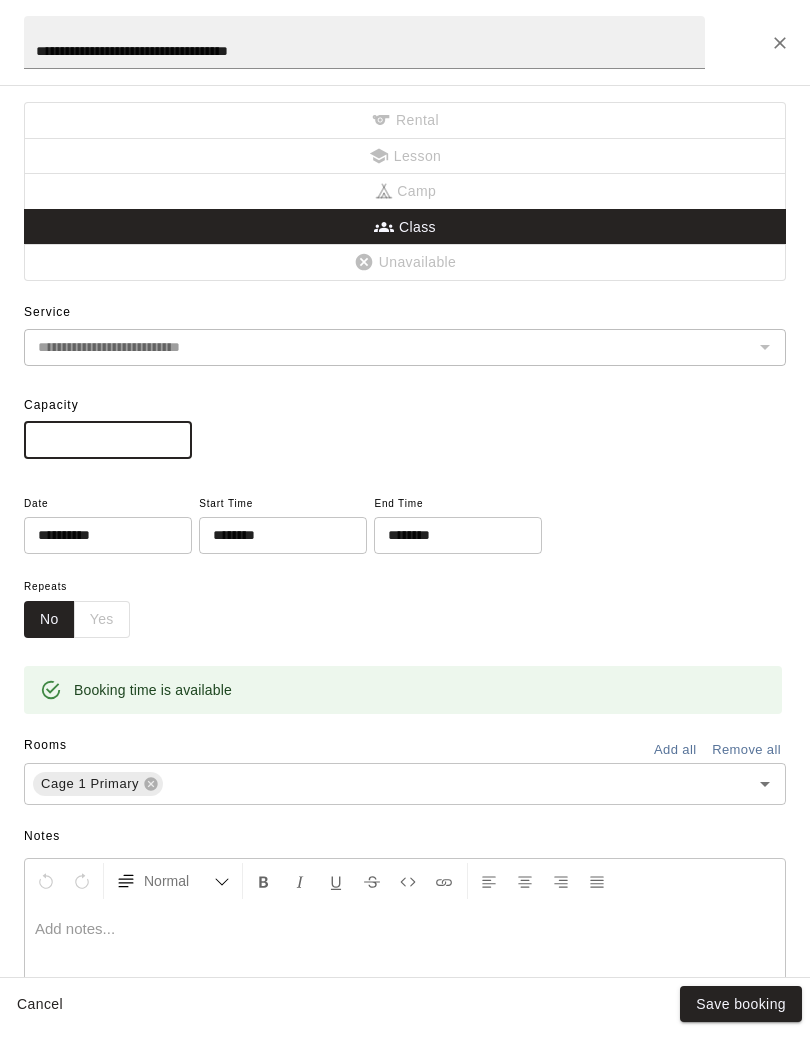 click on "* ​" at bounding box center (405, 440) 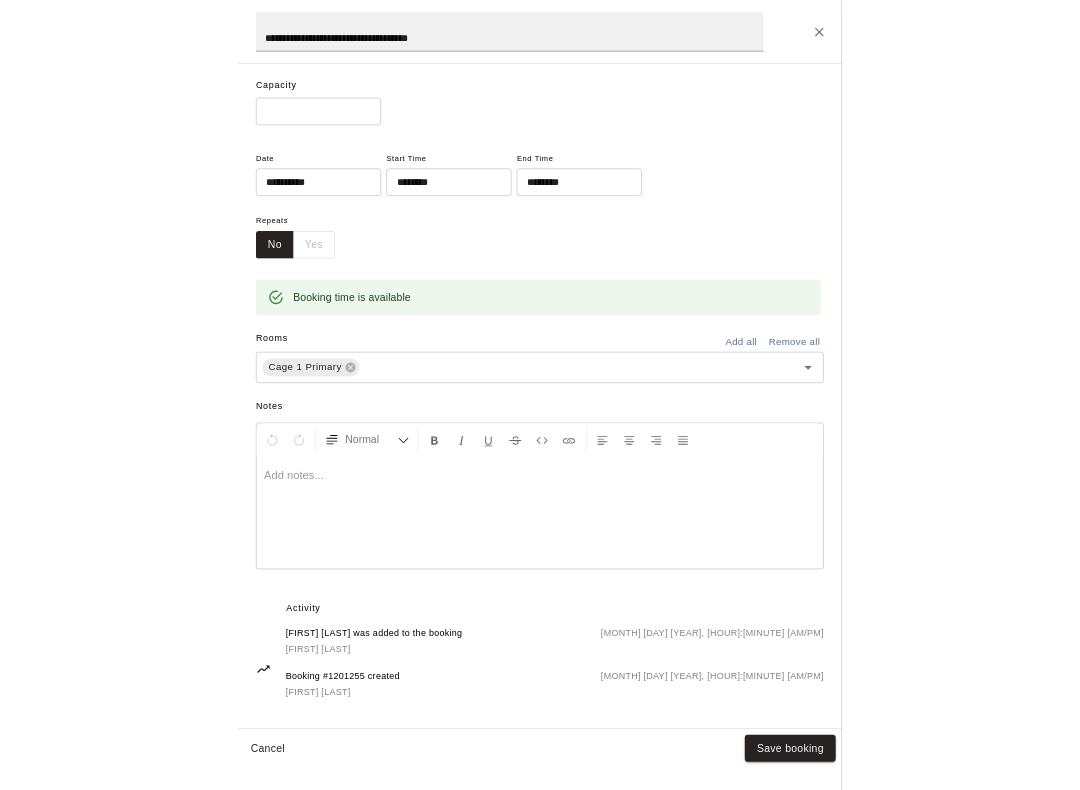 scroll, scrollTop: 290, scrollLeft: 0, axis: vertical 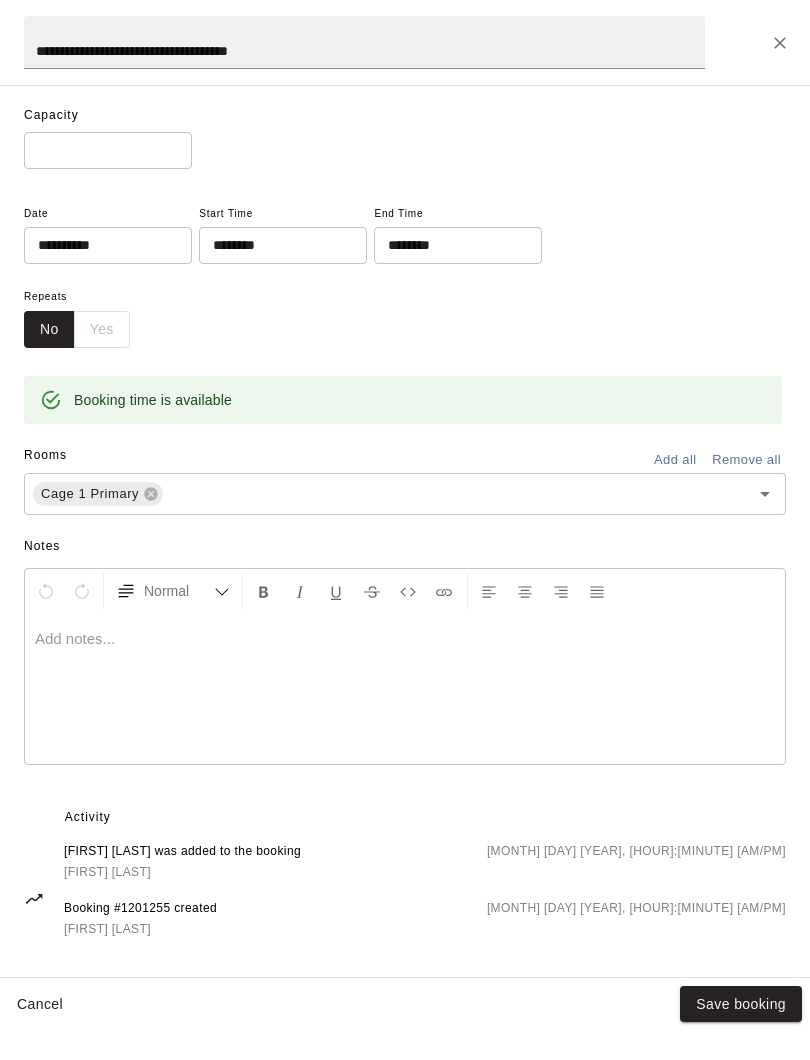 click 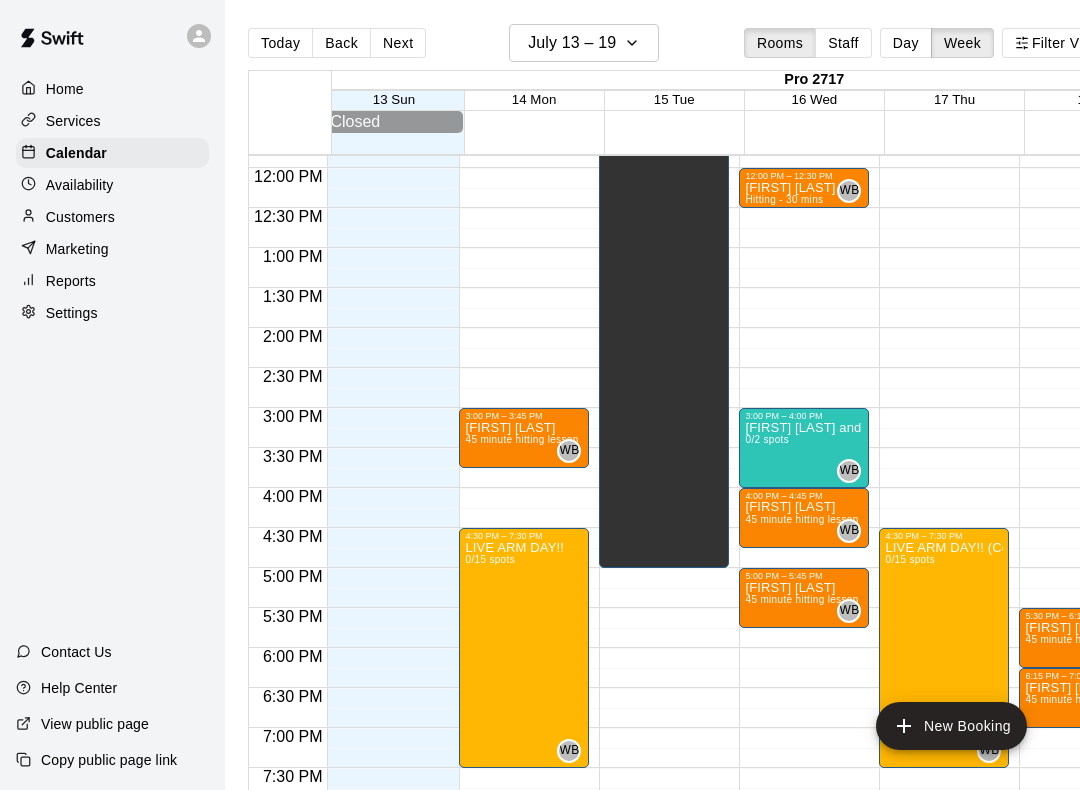 scroll, scrollTop: 991, scrollLeft: 7, axis: both 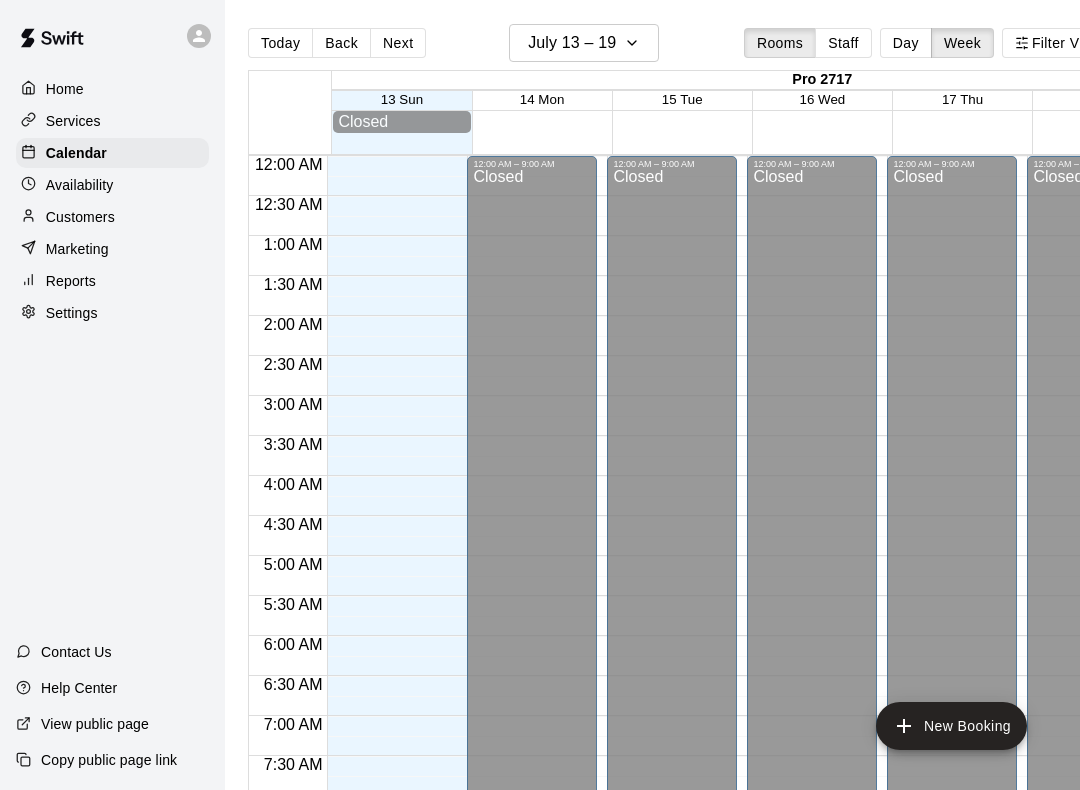 click on "Customers" at bounding box center (80, 217) 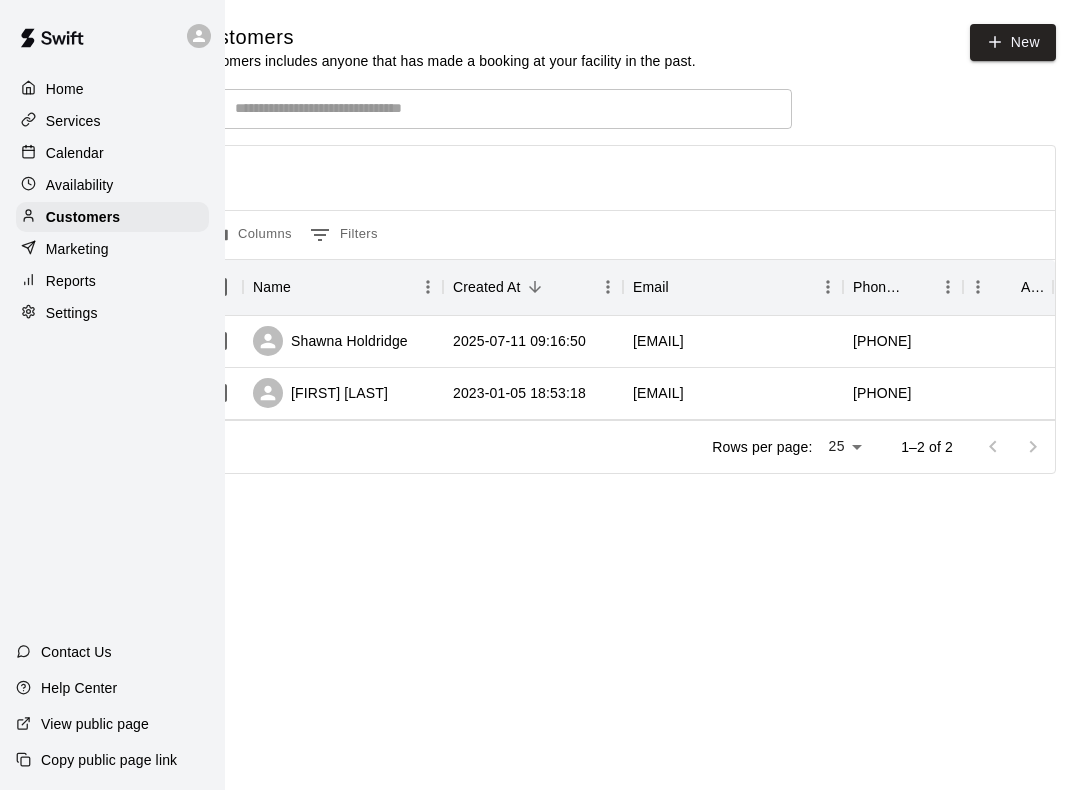 click on "New" at bounding box center (1013, 42) 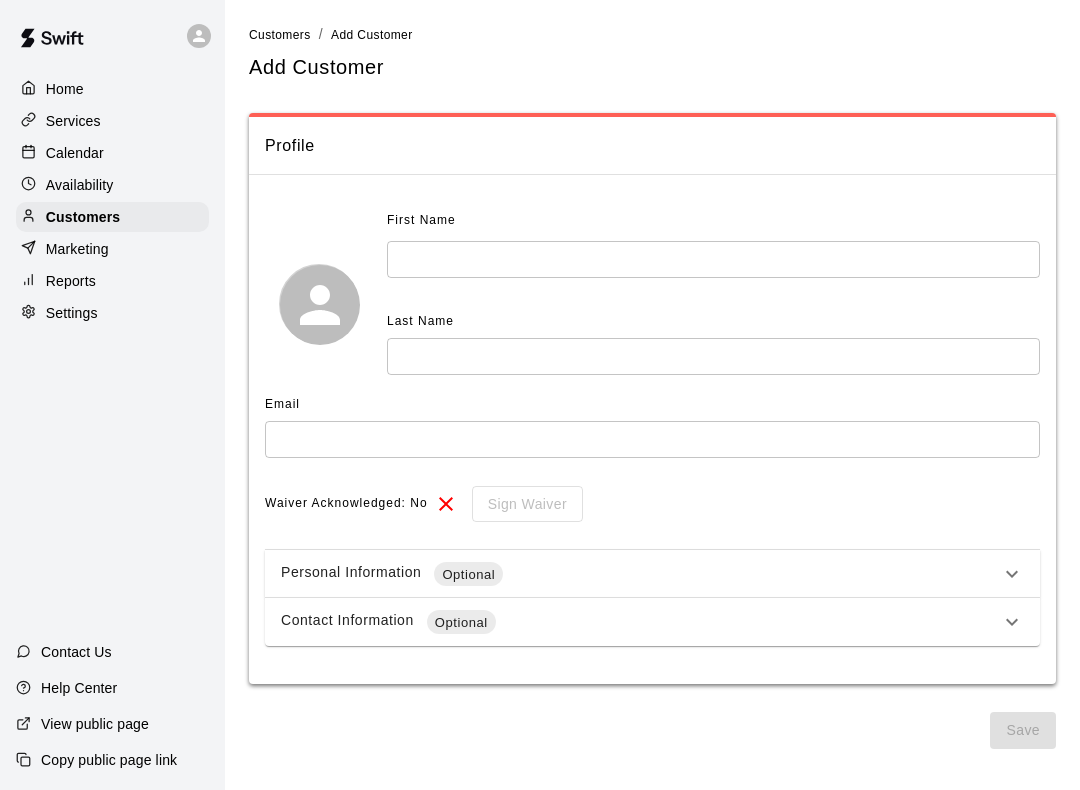 click on "Add Customer" at bounding box center (372, 35) 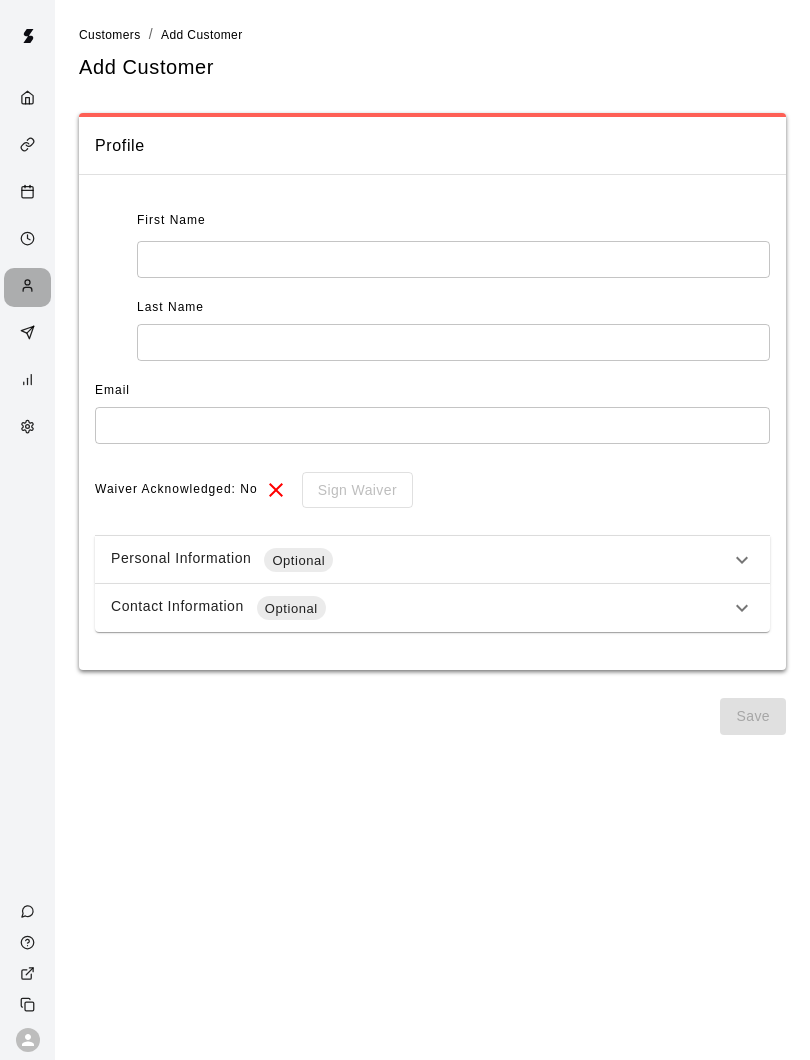 click at bounding box center (27, 287) 